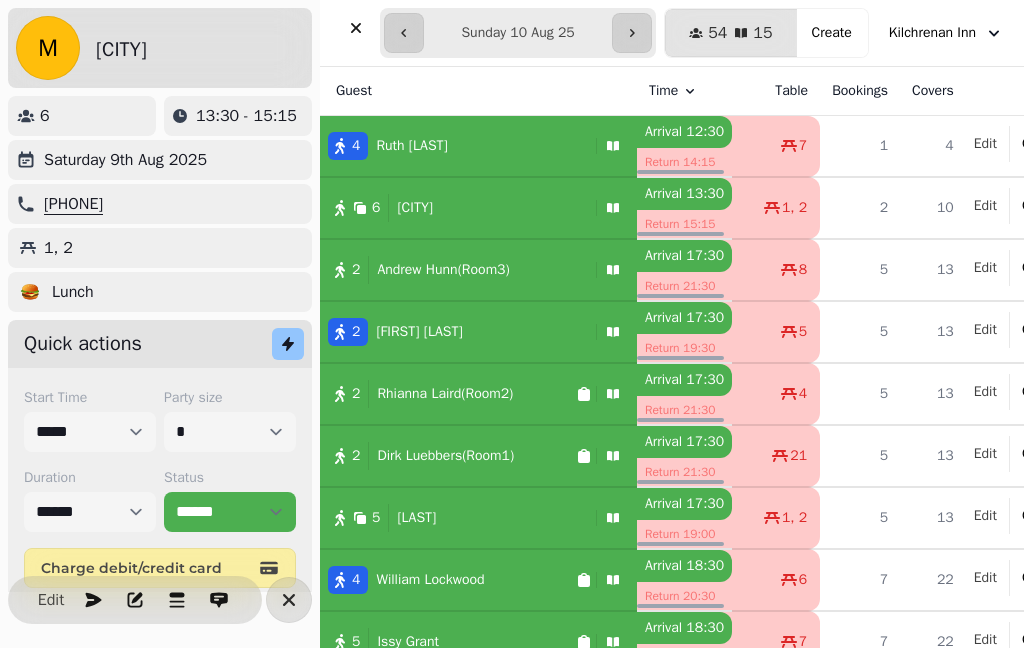 select on "**********" 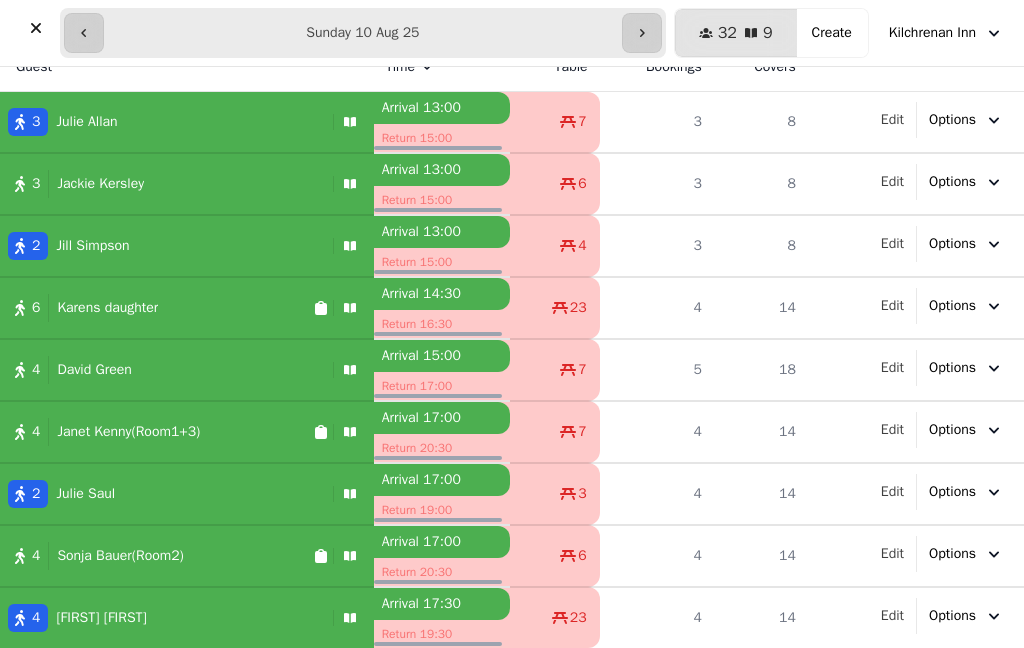 scroll, scrollTop: 0, scrollLeft: 0, axis: both 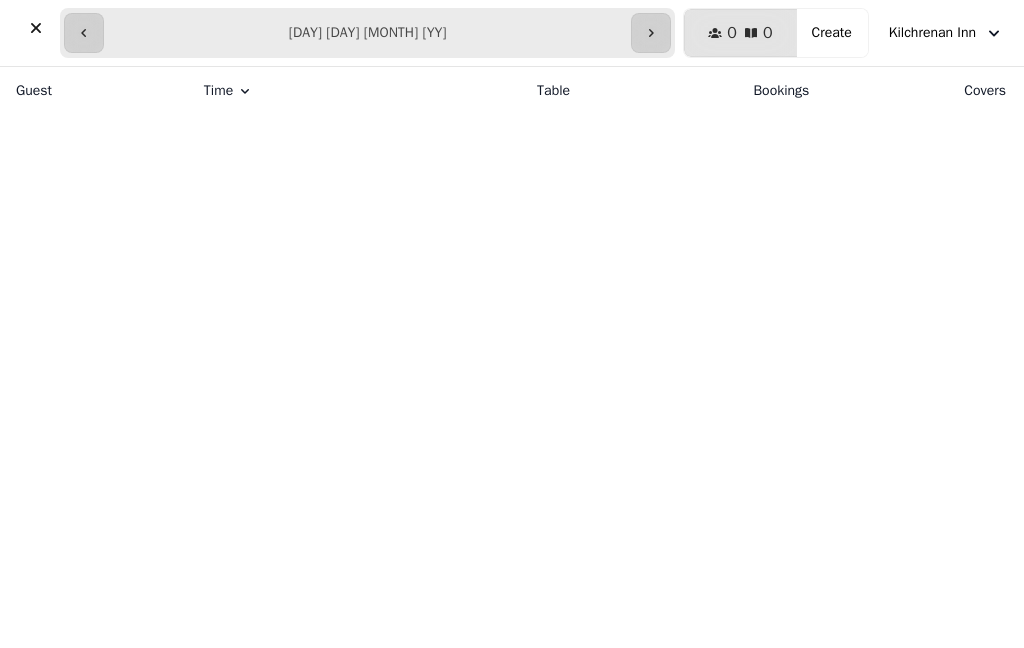 click on "Create" at bounding box center [832, 33] 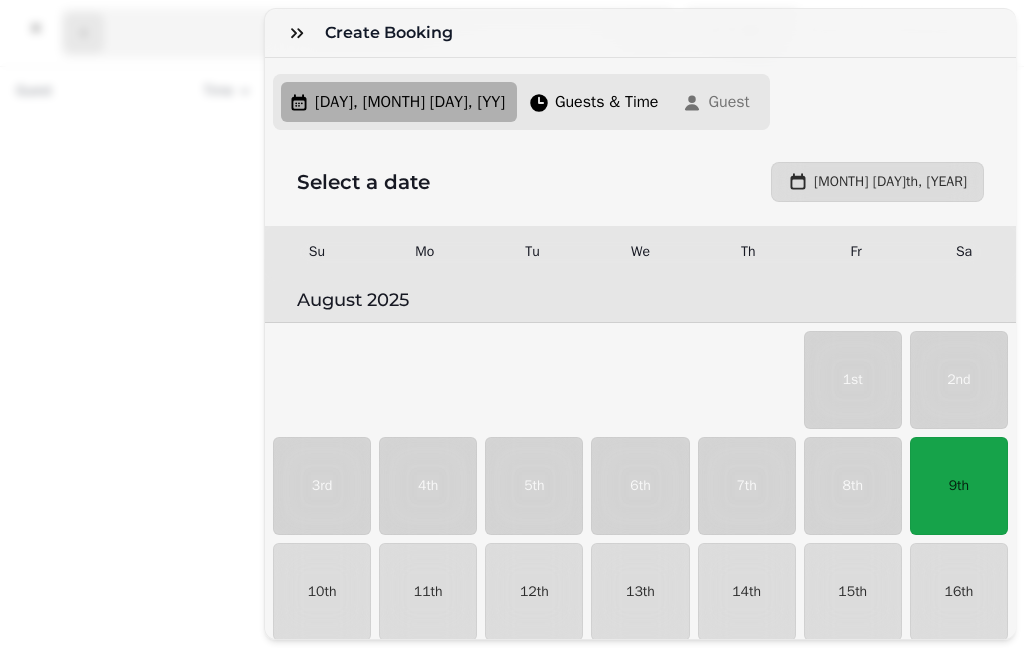 scroll, scrollTop: 1221, scrollLeft: 0, axis: vertical 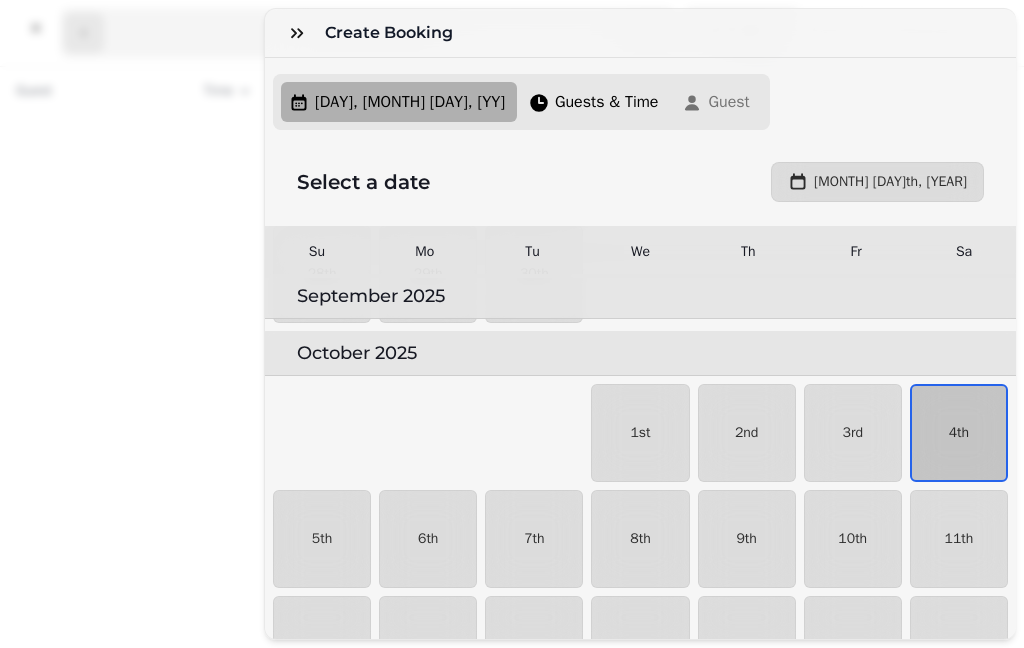 click on "4th" at bounding box center [959, 433] 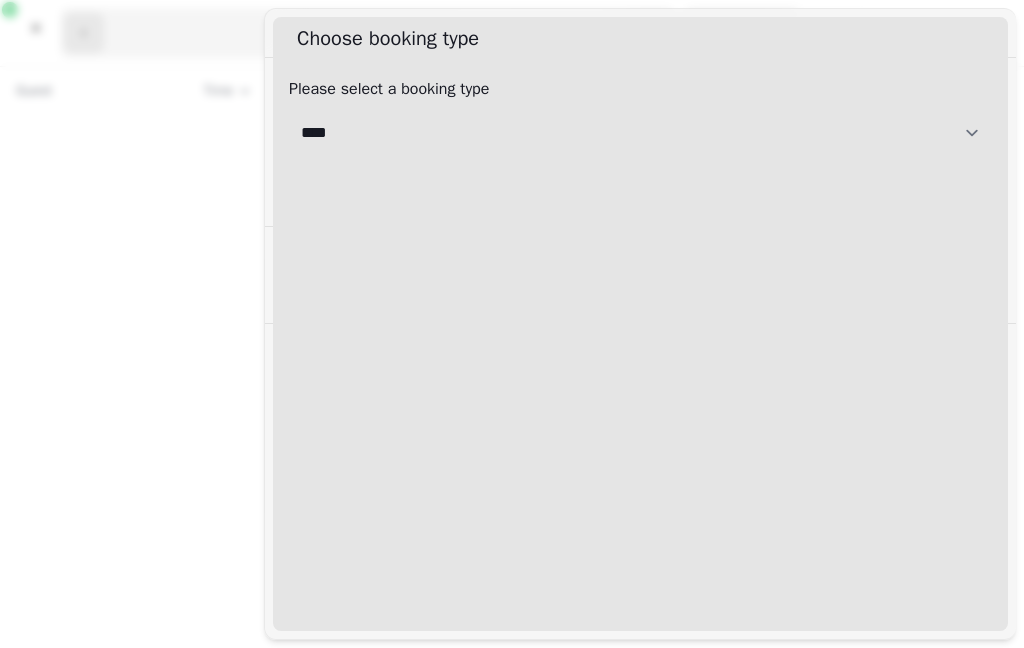 click on "**********" at bounding box center [640, 133] 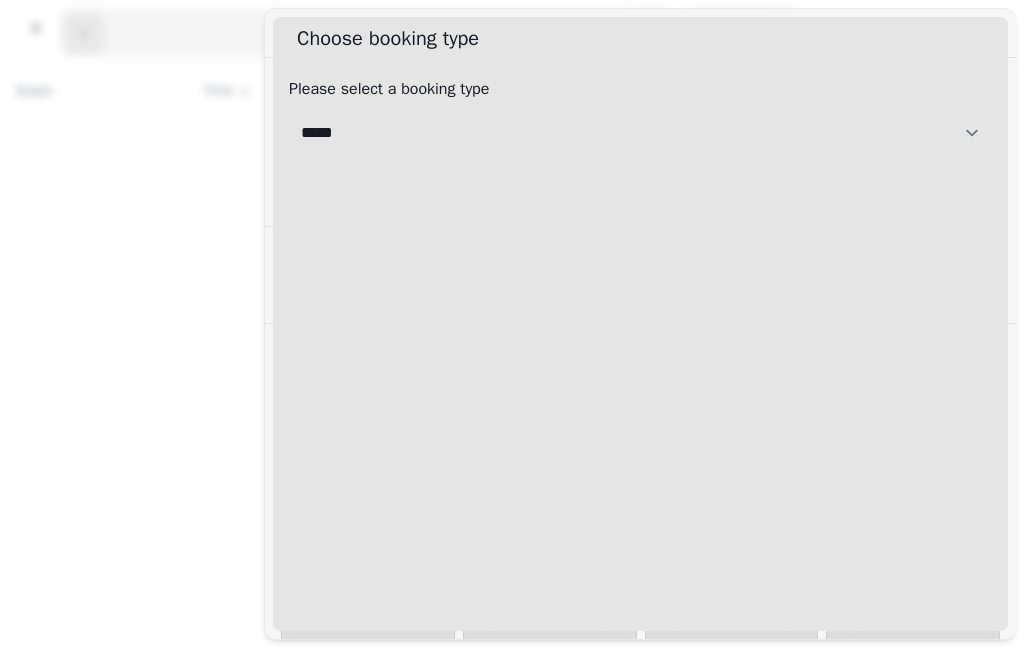 select on "**********" 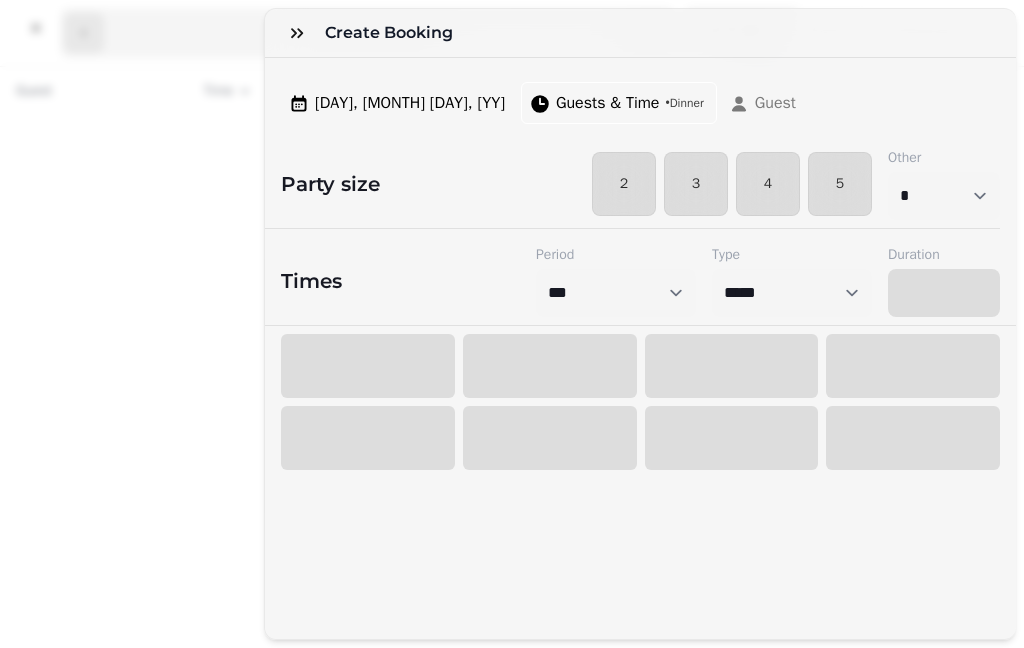 click on "2" at bounding box center [624, 184] 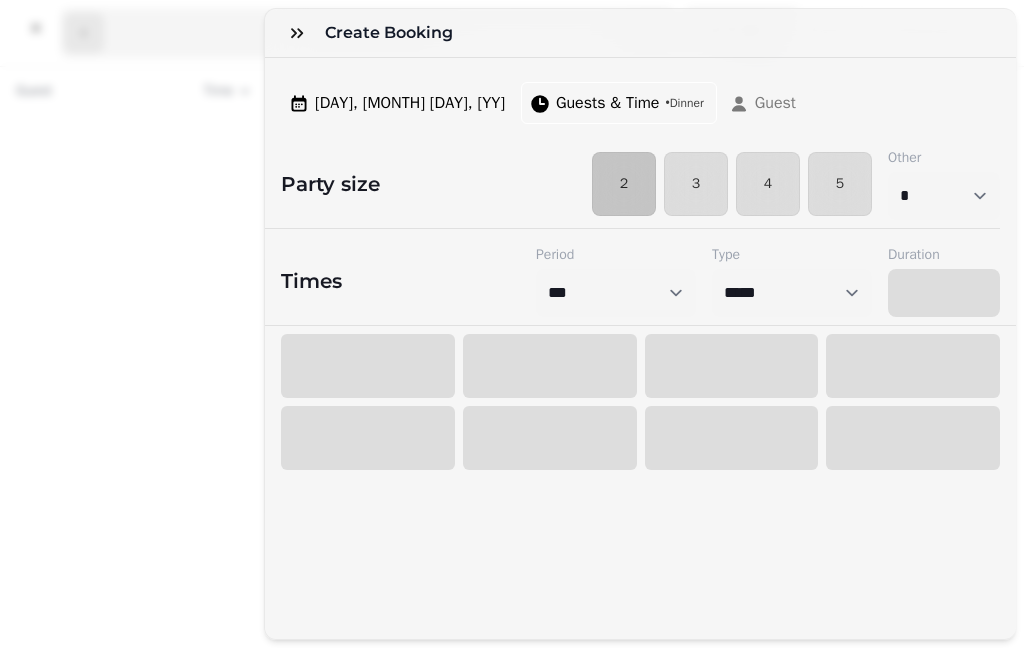 select on "*" 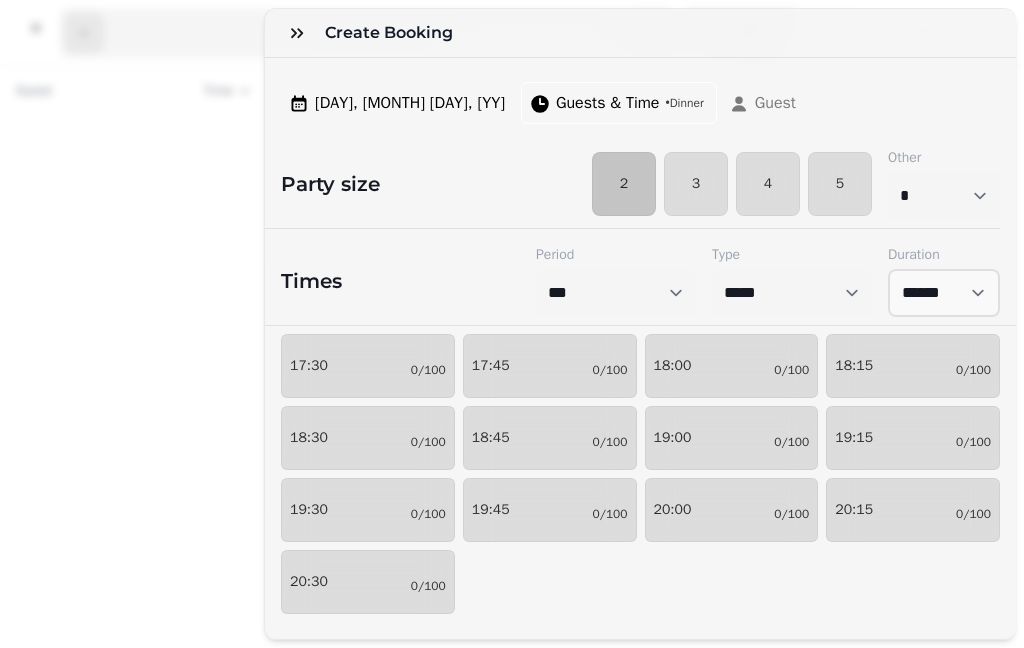 click on "19:00 0/100" at bounding box center [732, 438] 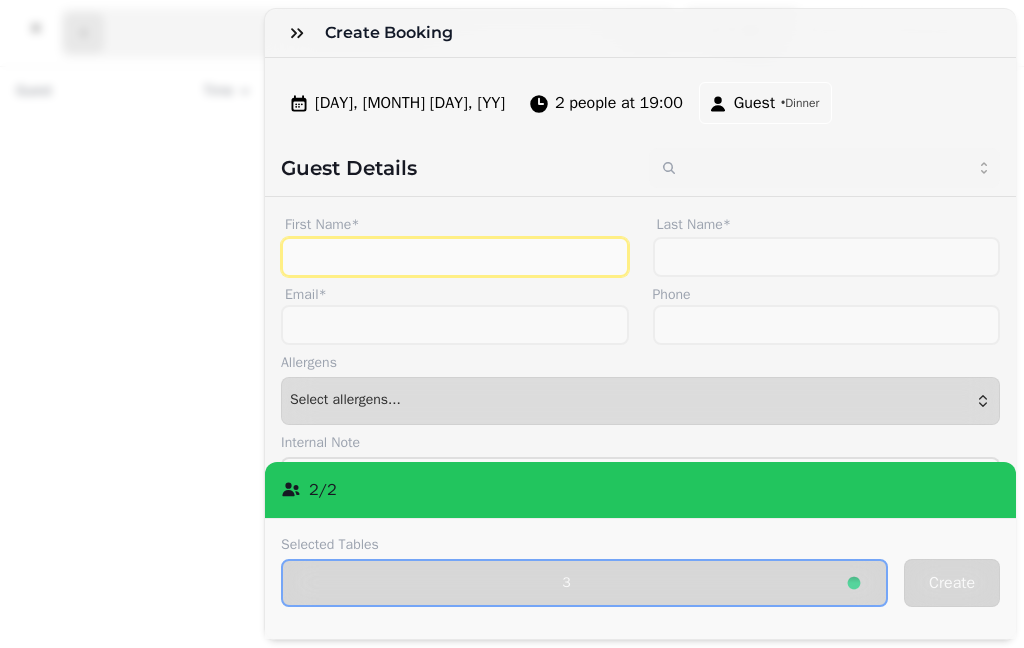 click on "First Name*" at bounding box center [455, 257] 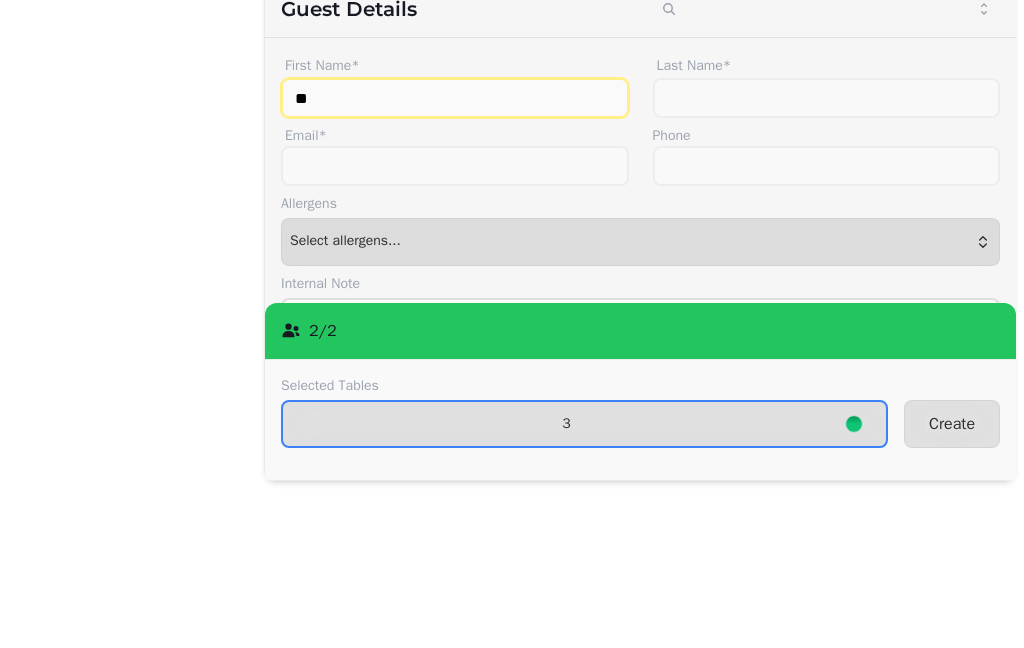 type on "**" 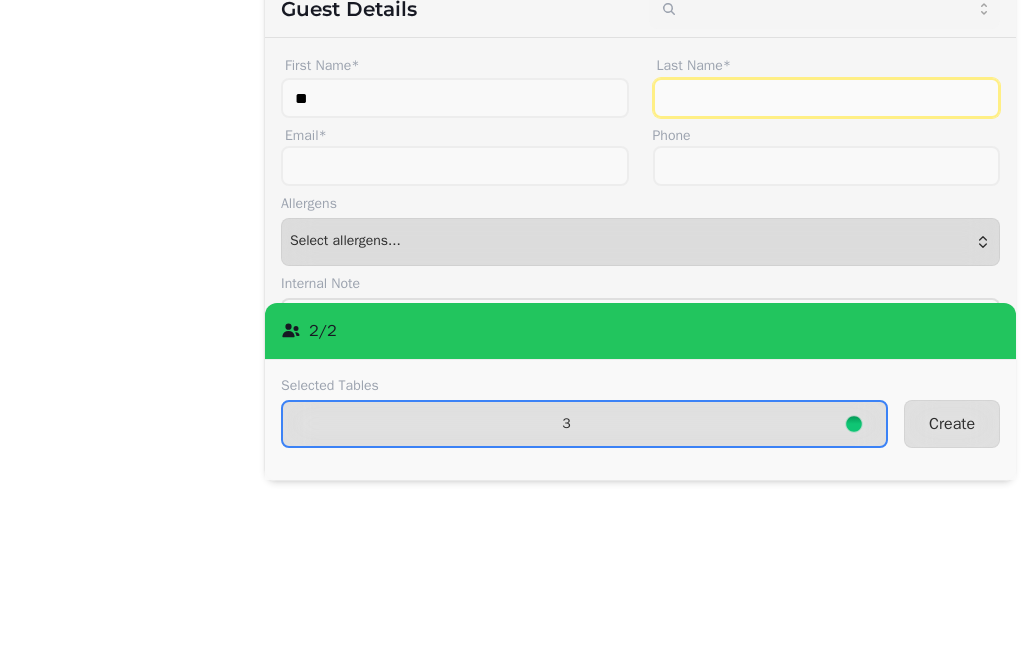 click on "Last Name*" at bounding box center (827, 257) 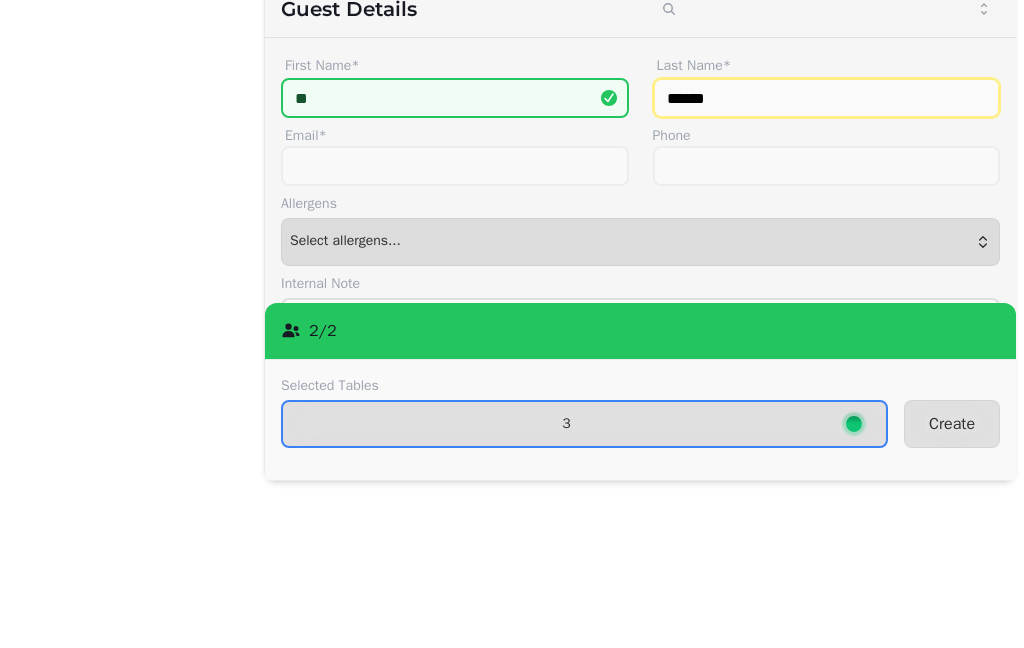 type on "******" 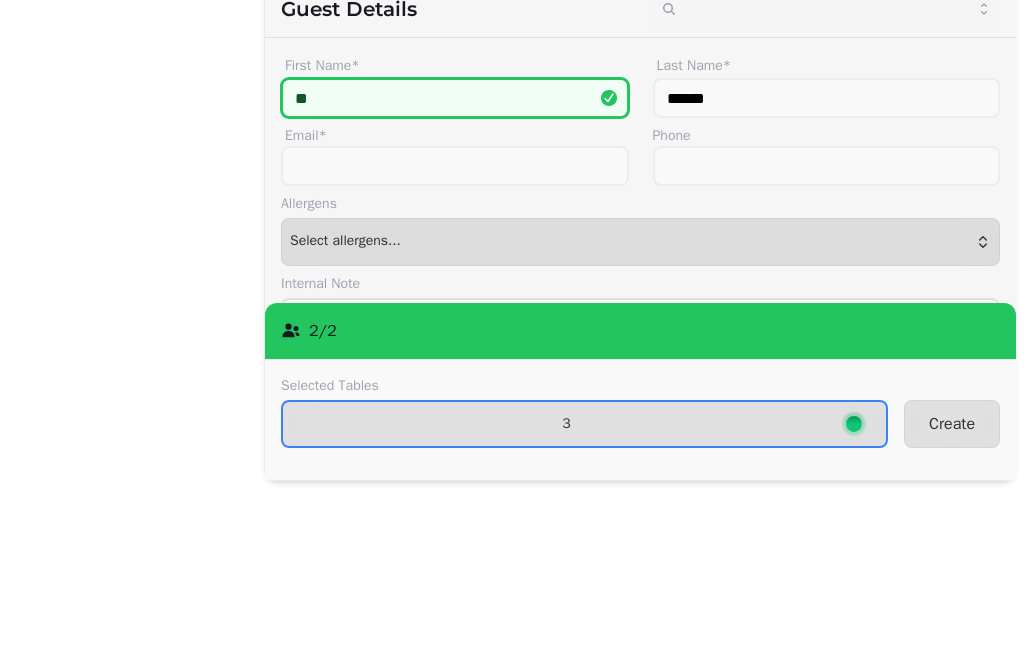 click on "**" at bounding box center (455, 257) 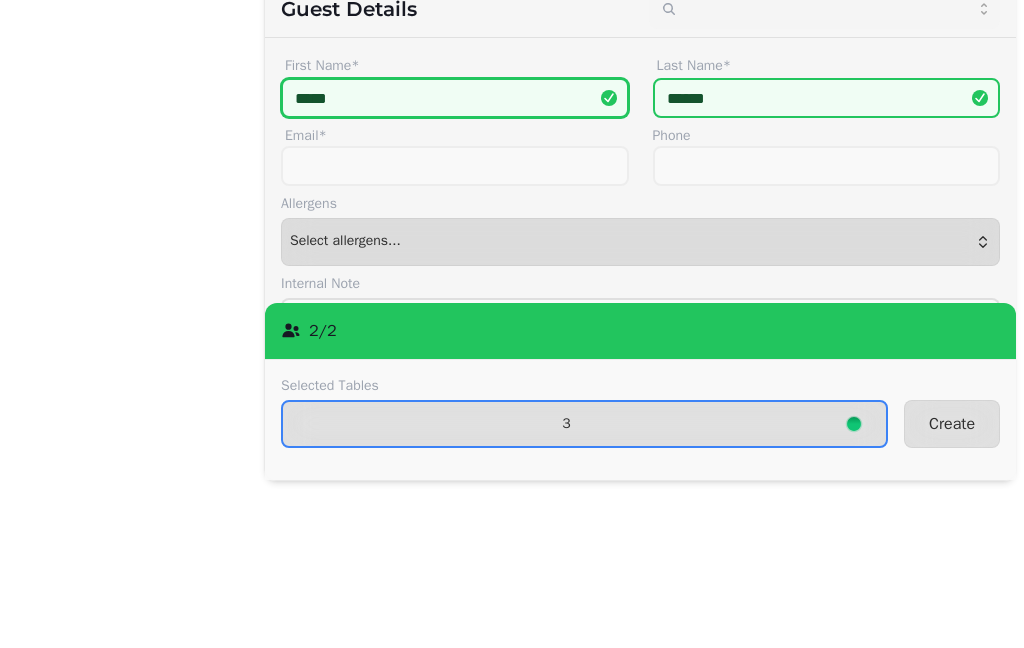 type on "*****" 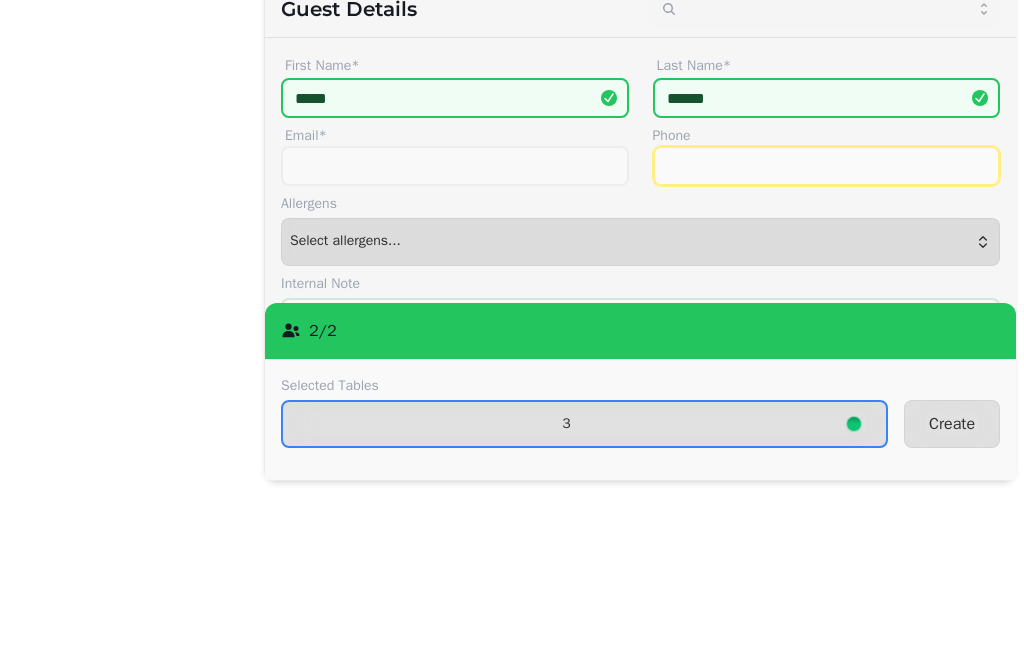click on "Phone" at bounding box center (827, 325) 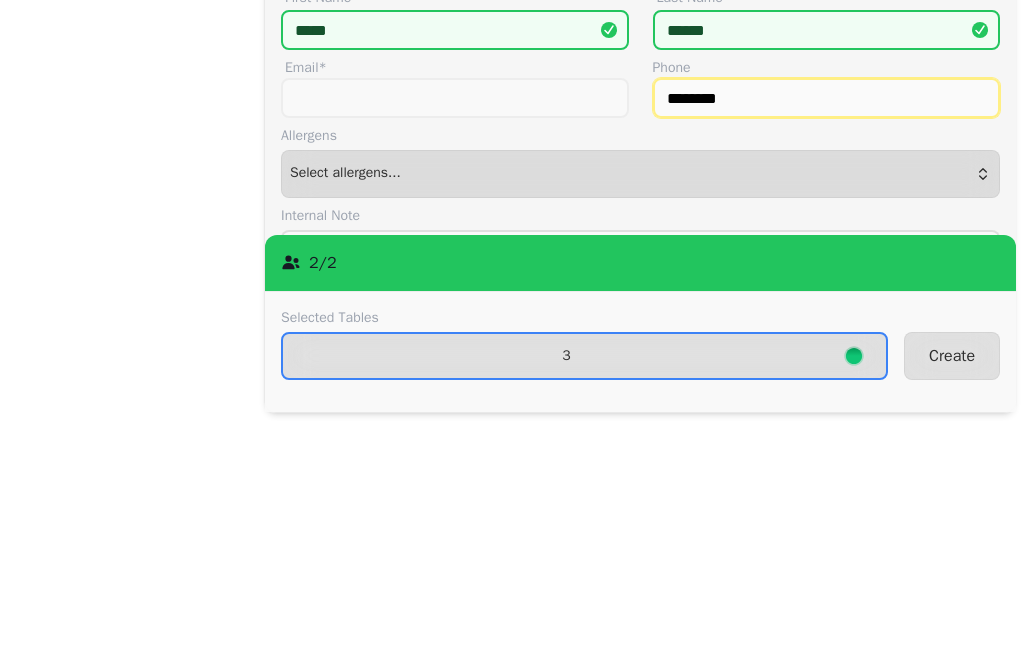 type on "*******" 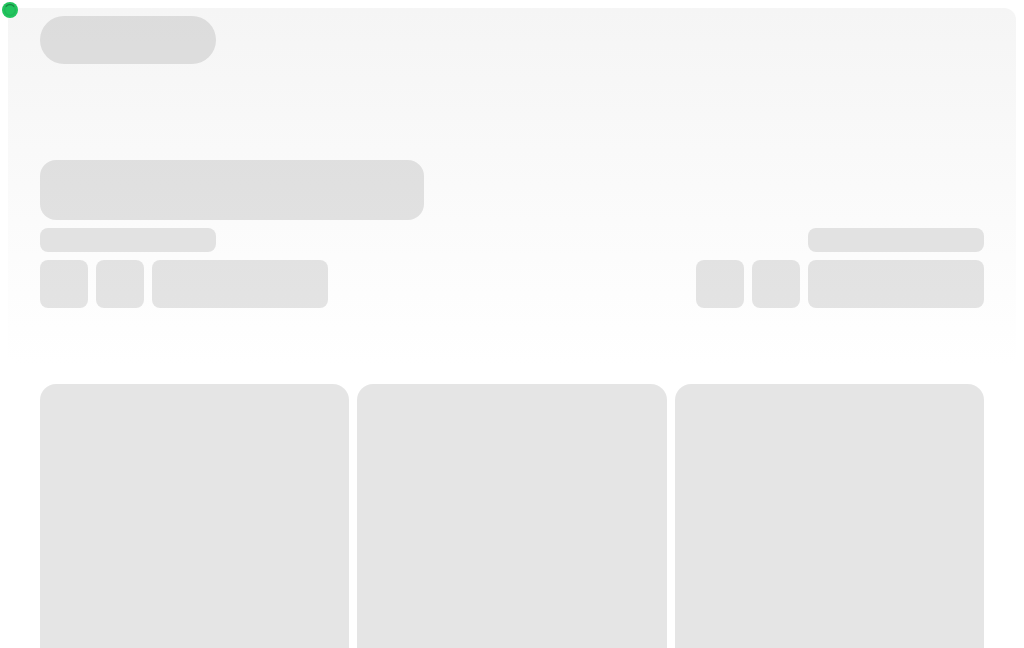 scroll, scrollTop: 0, scrollLeft: 0, axis: both 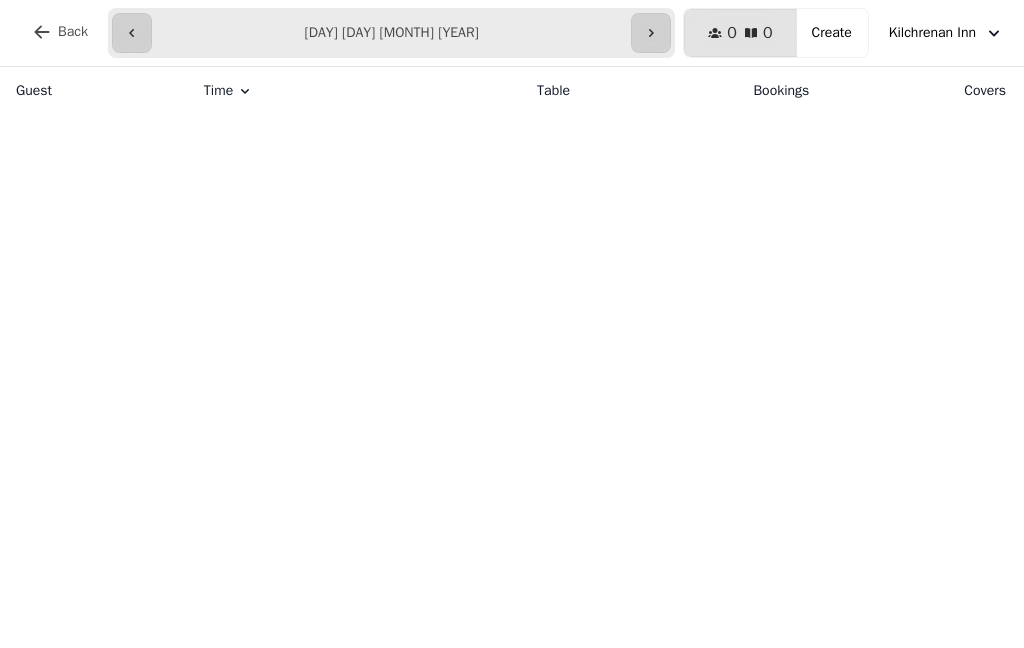 click on "Create" at bounding box center (832, 33) 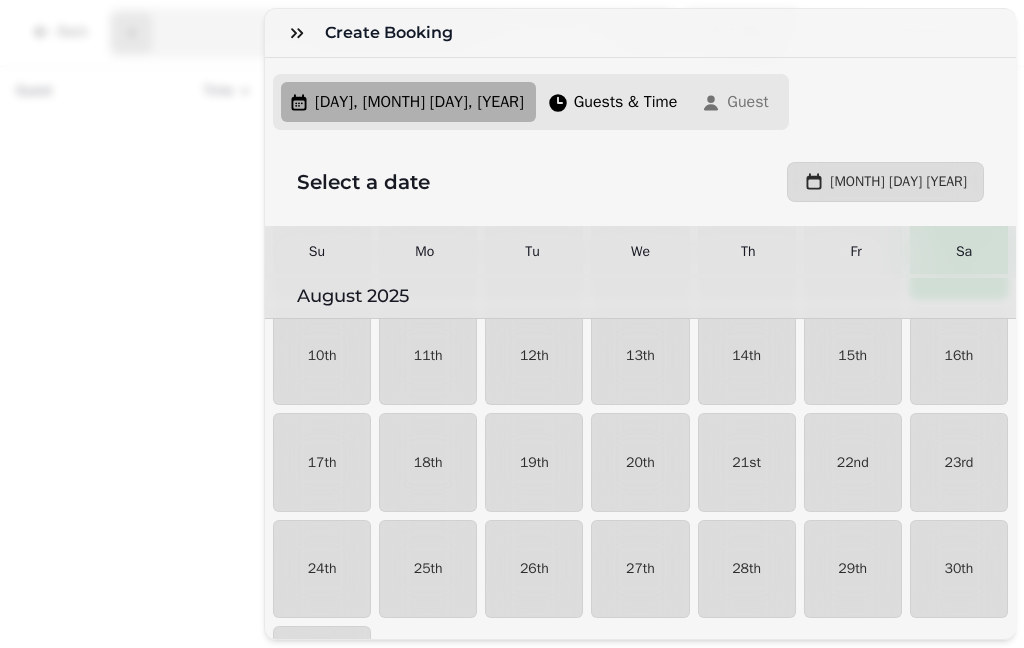 scroll, scrollTop: 1221, scrollLeft: 0, axis: vertical 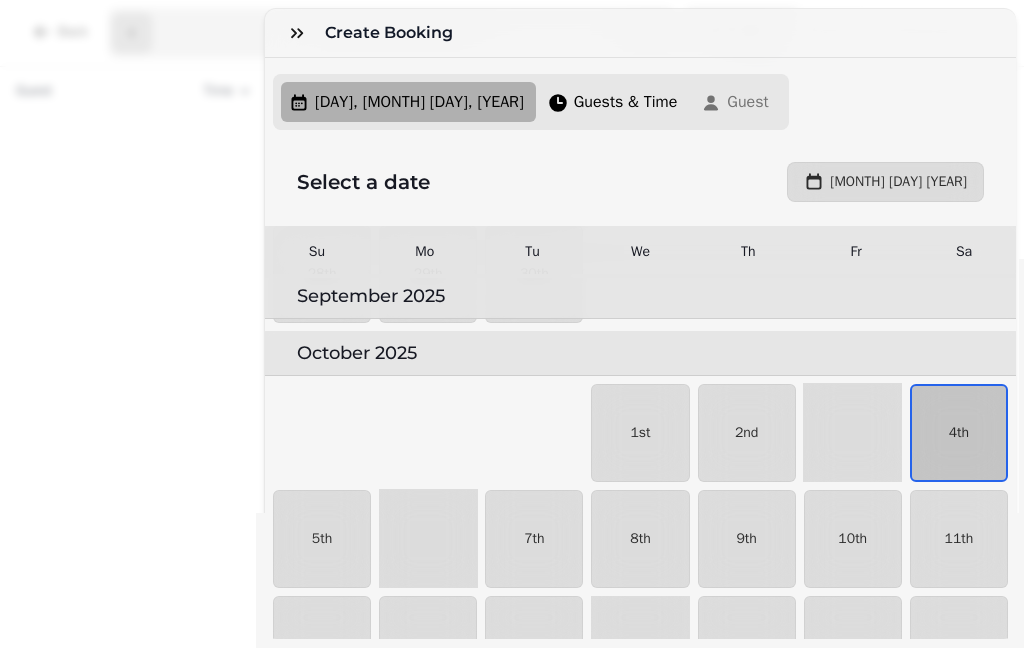 click on "4th" at bounding box center (959, 433) 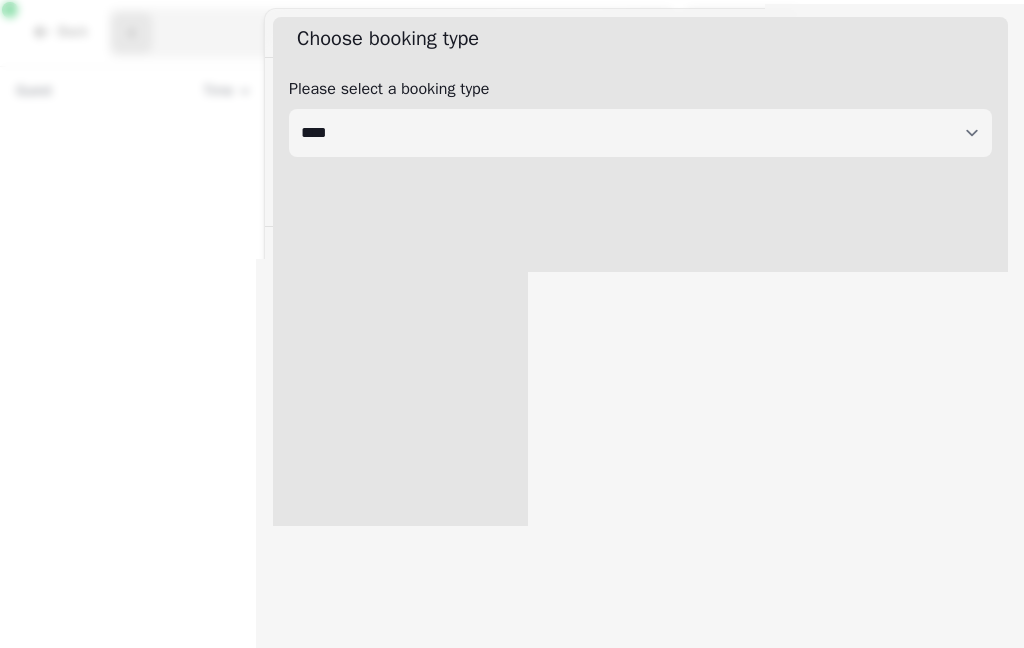 select on "****" 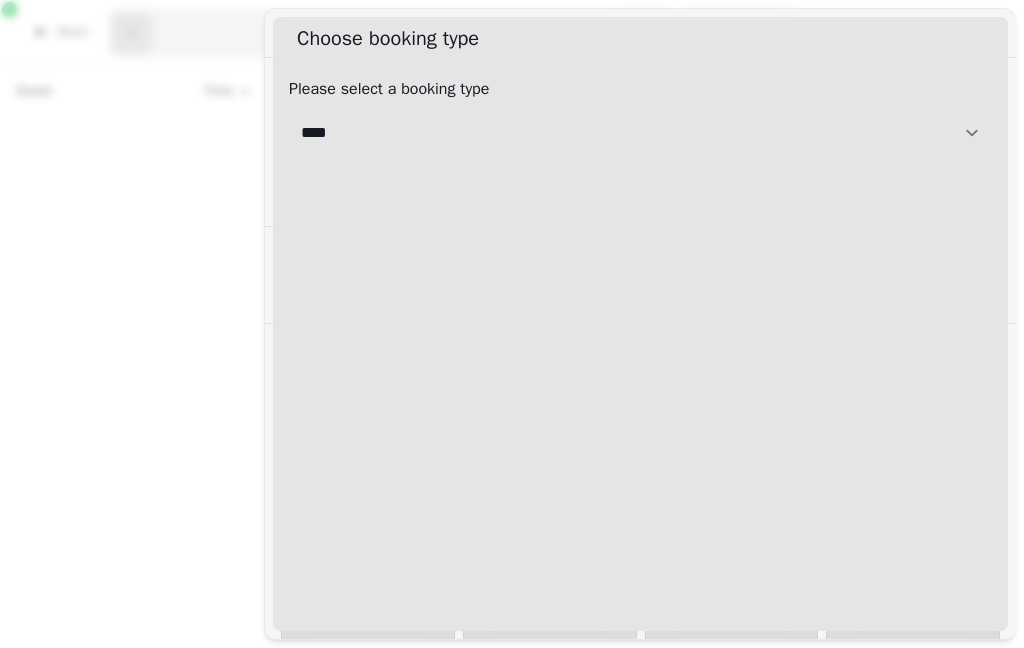 click on "**********" at bounding box center [640, 133] 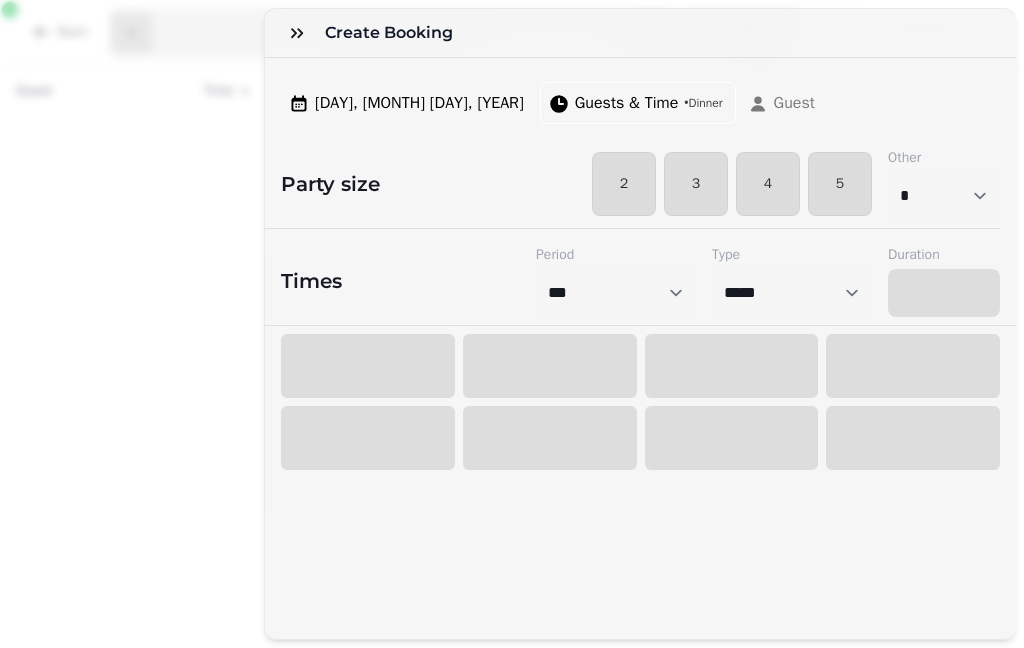 select on "****" 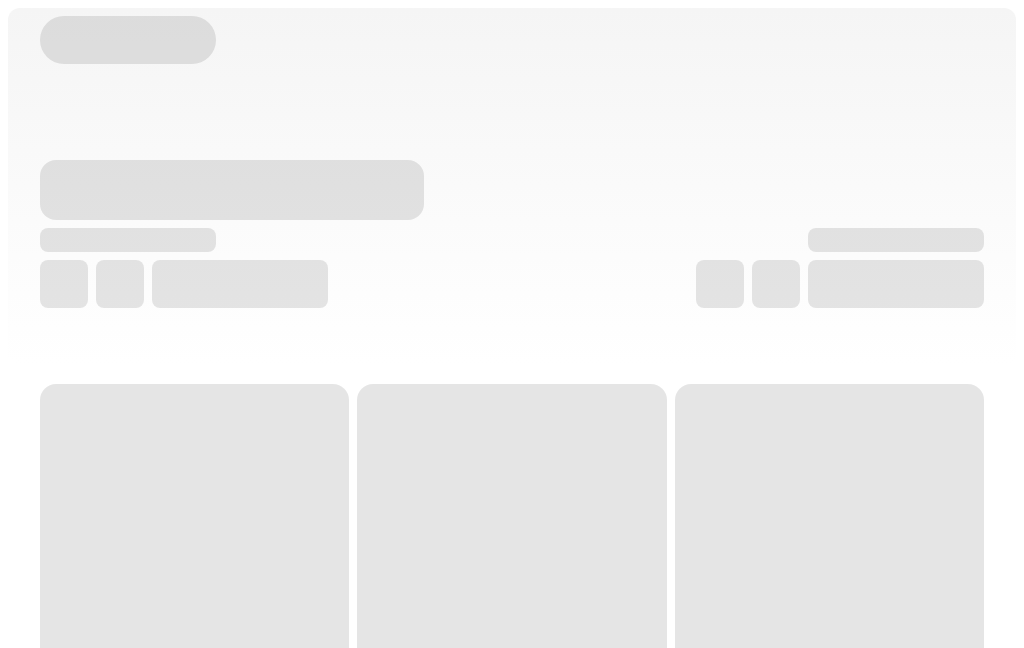 scroll, scrollTop: 0, scrollLeft: 0, axis: both 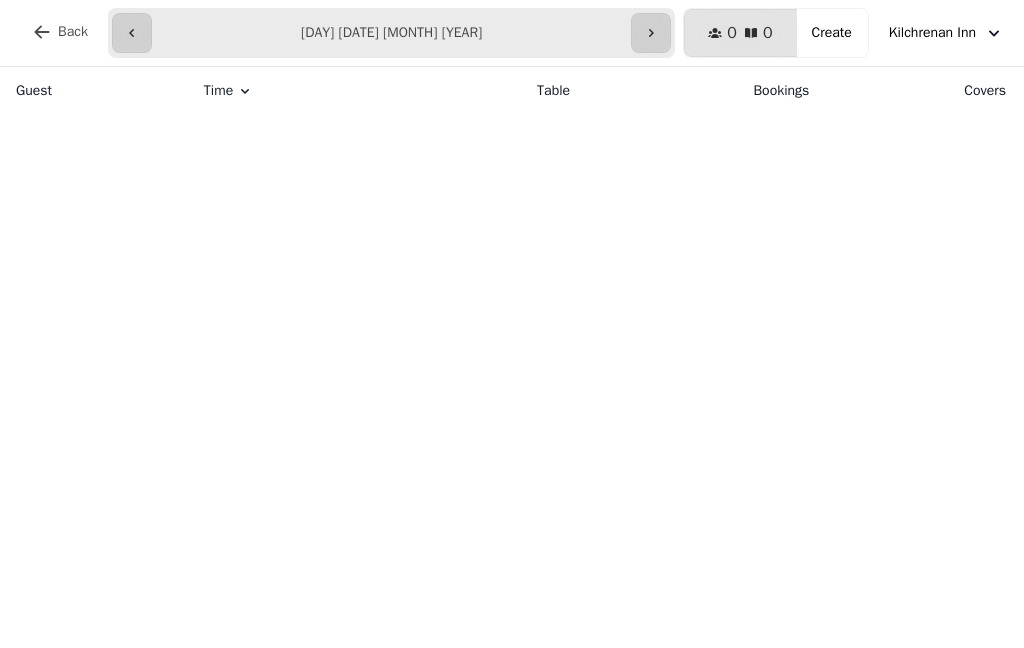 click on "0 0 Covers" at bounding box center [740, 33] 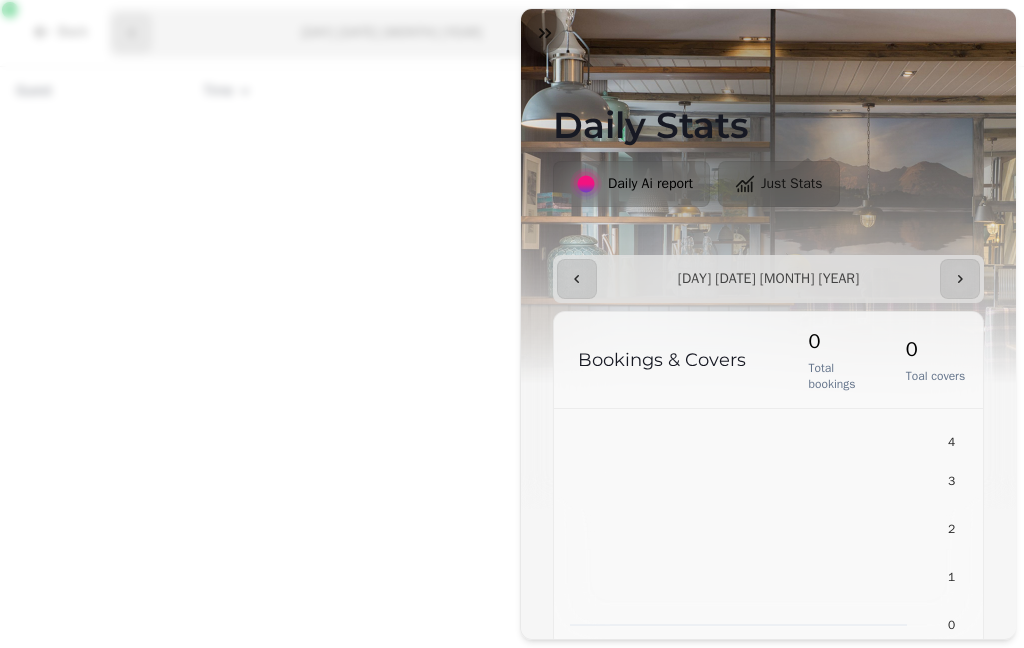click 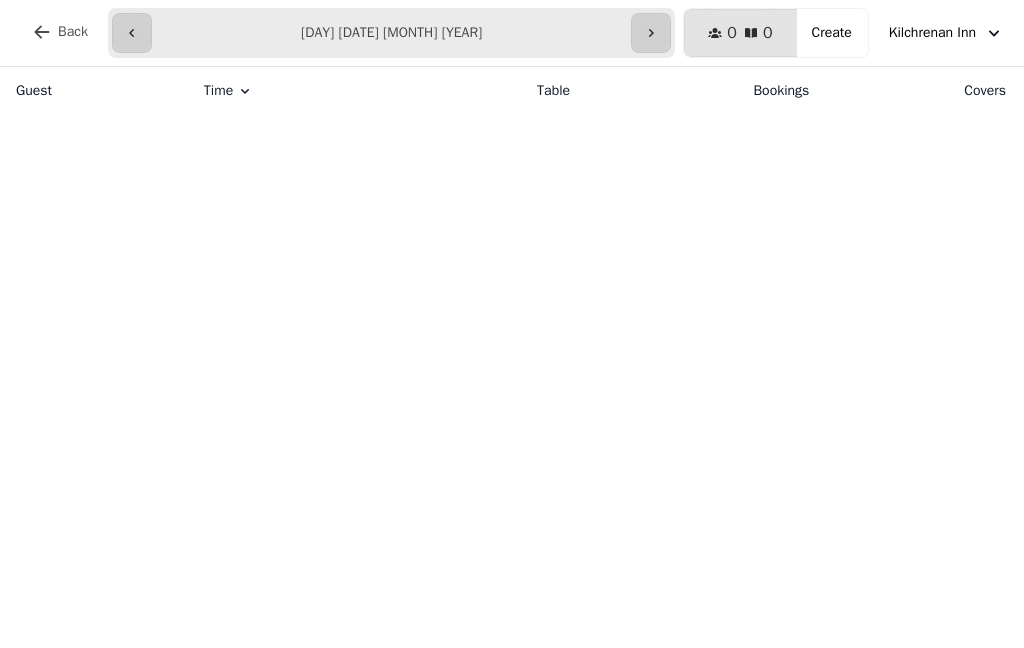 click on "Create" at bounding box center (832, 33) 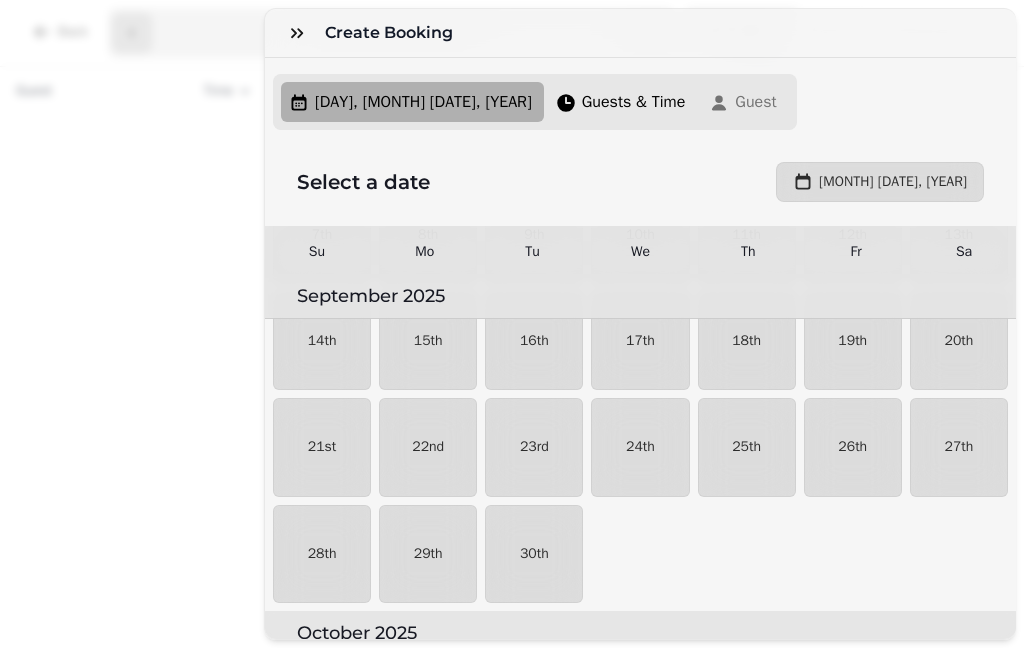 scroll, scrollTop: 1221, scrollLeft: 0, axis: vertical 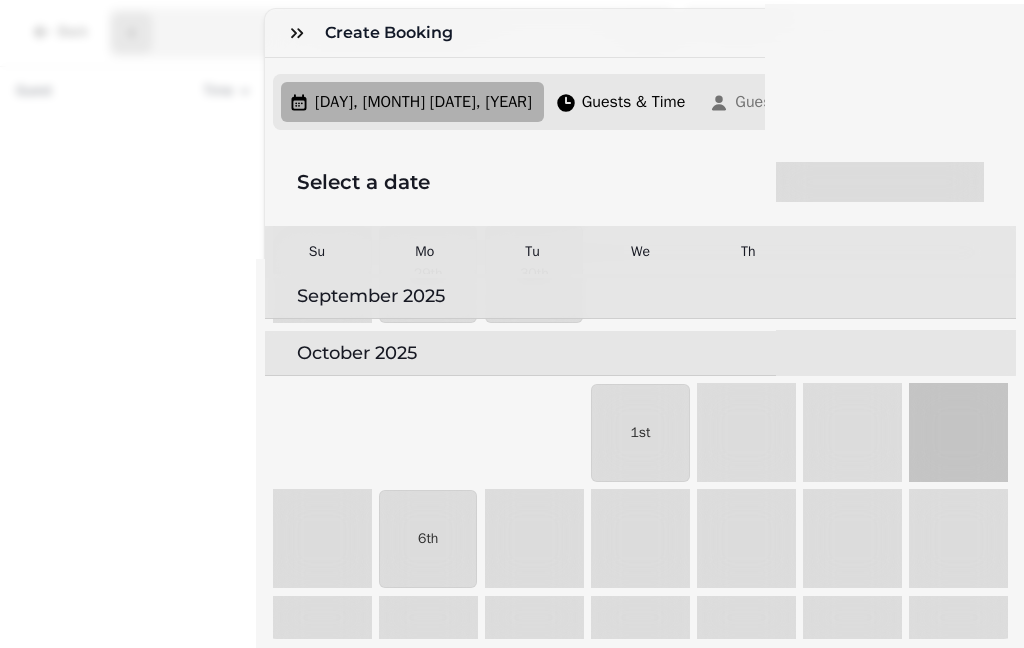 click on "4th" at bounding box center (959, 433) 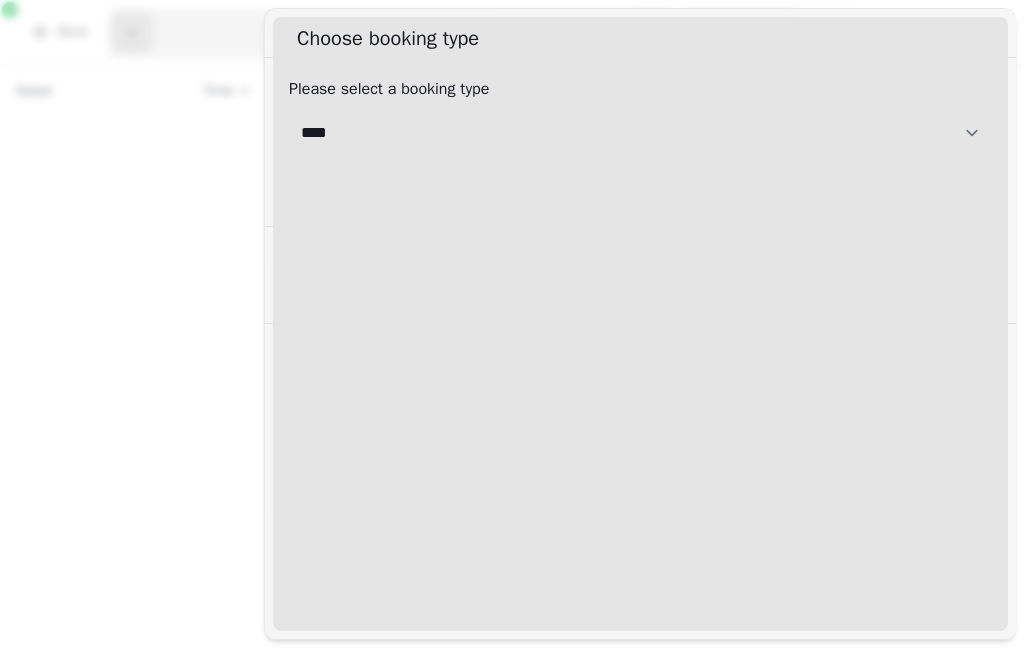 click on "**********" at bounding box center [640, 133] 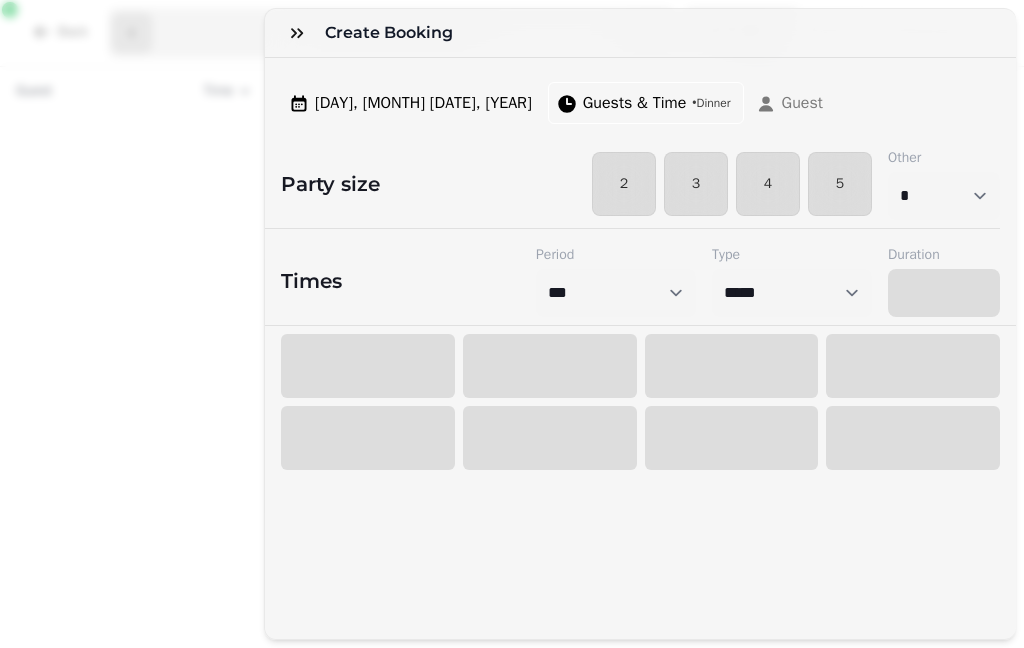 click on "2" at bounding box center (624, 184) 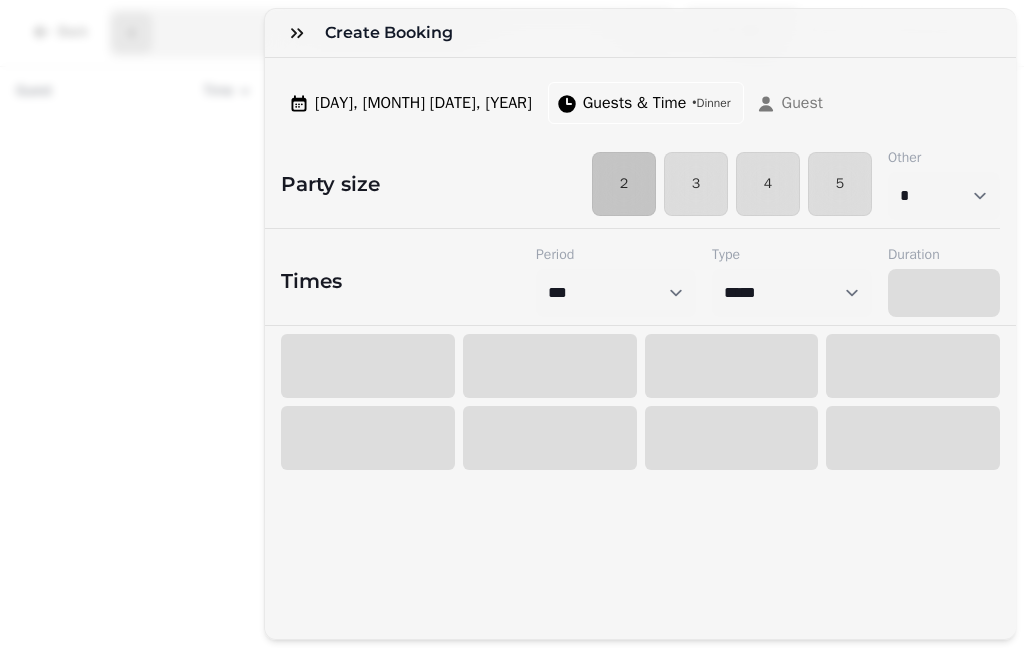select on "****" 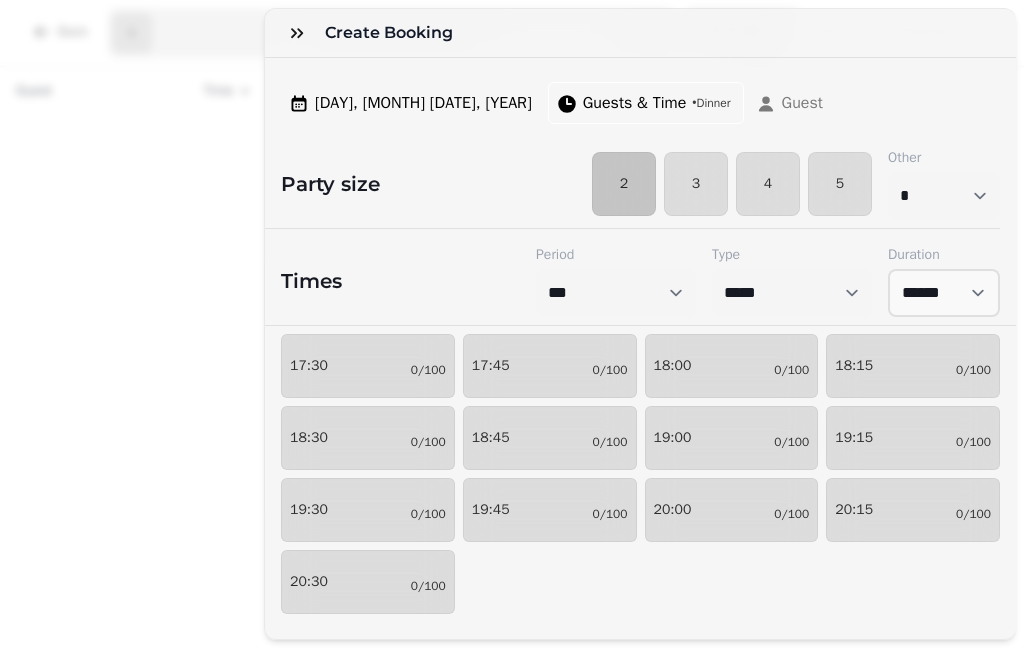 click on "19:00 0/100" at bounding box center [732, 438] 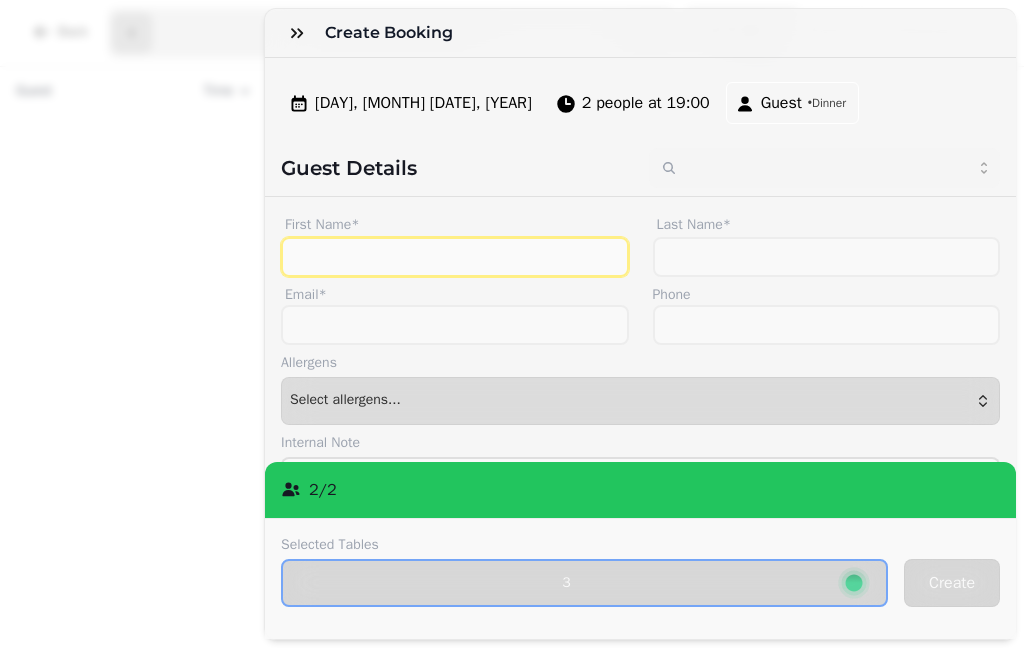 click on "First Name*" at bounding box center [455, 257] 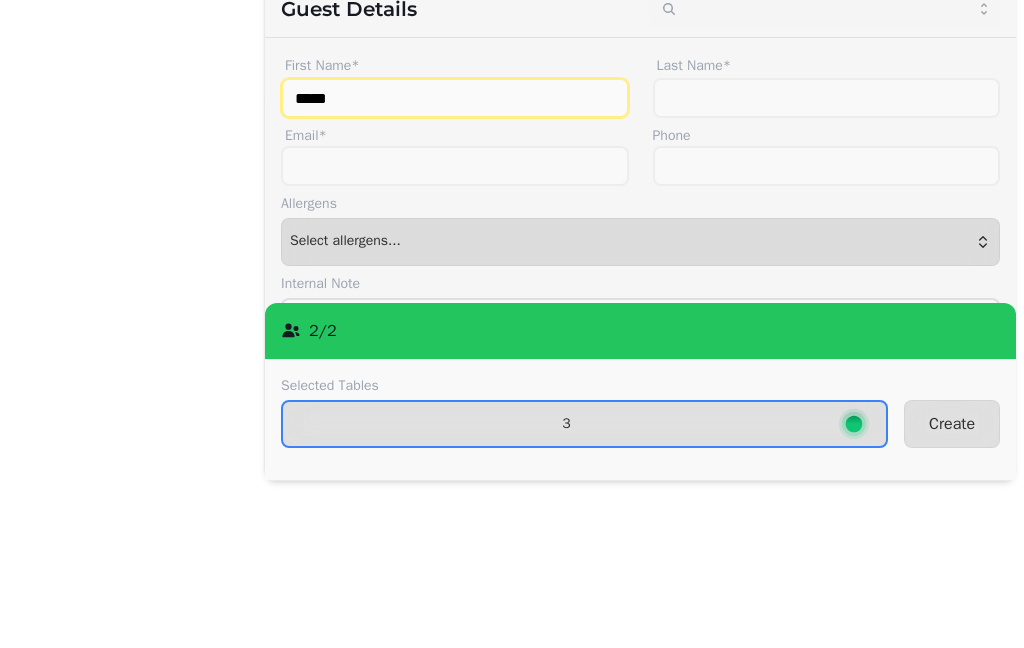 type on "*****" 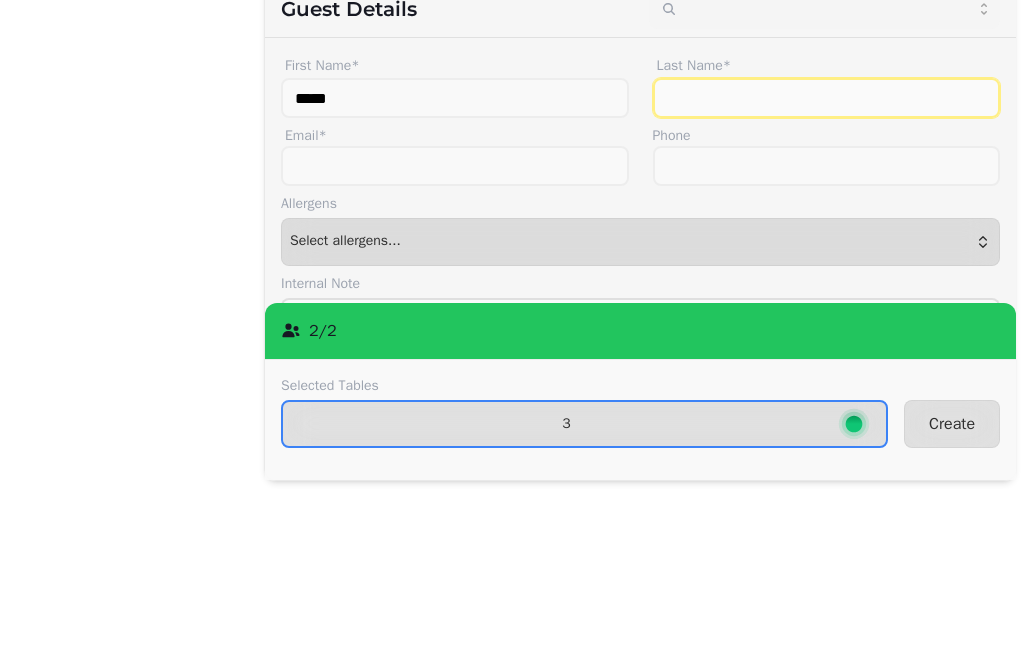 click on "Last Name*" at bounding box center (827, 257) 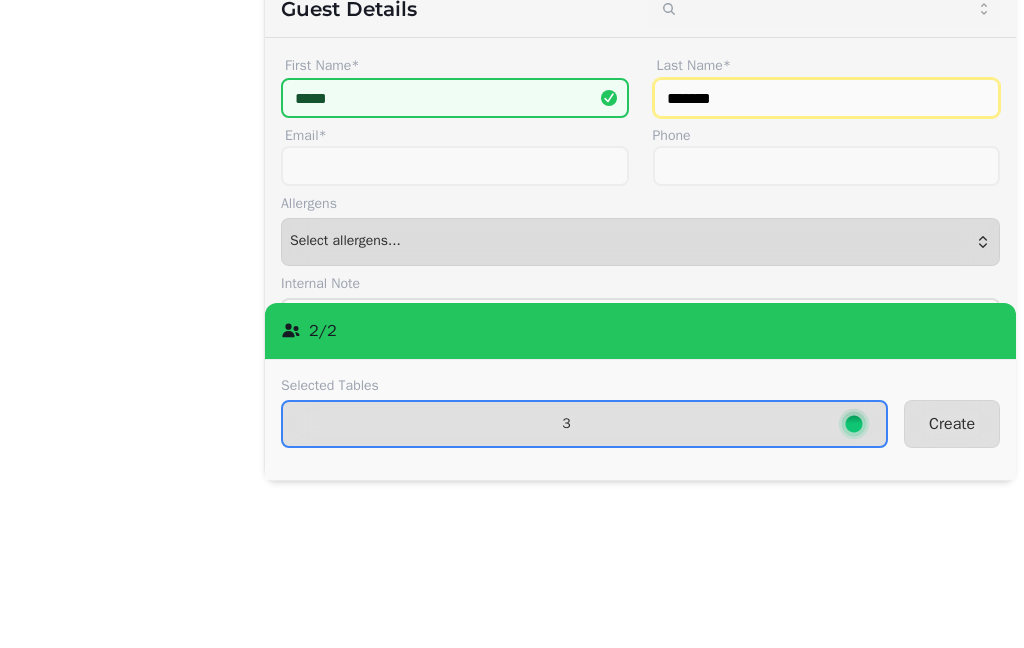 type on "******" 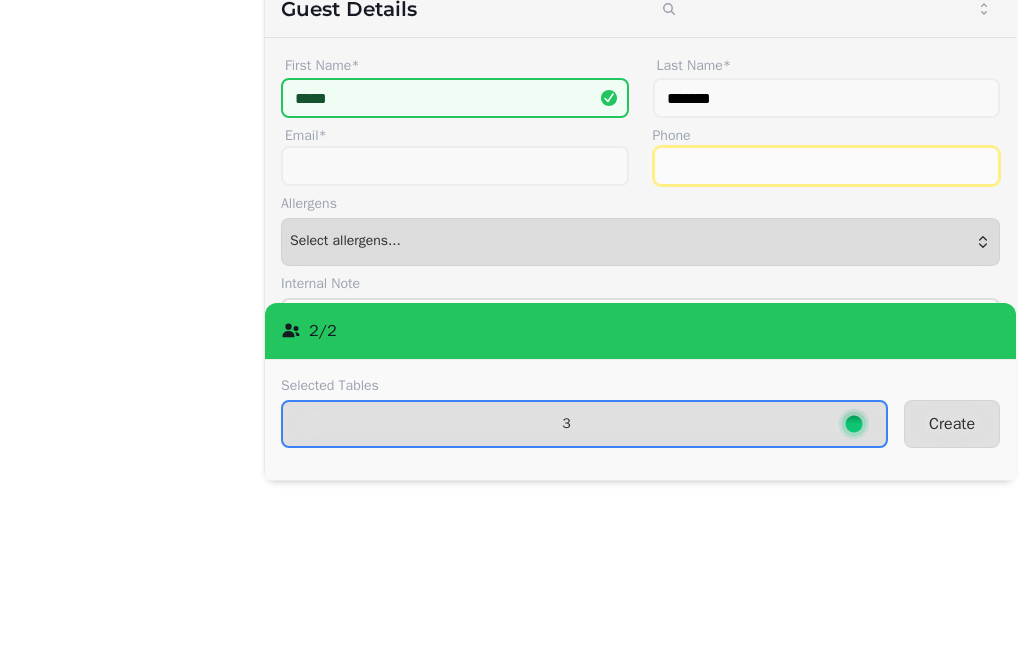 click on "Phone" at bounding box center [827, 325] 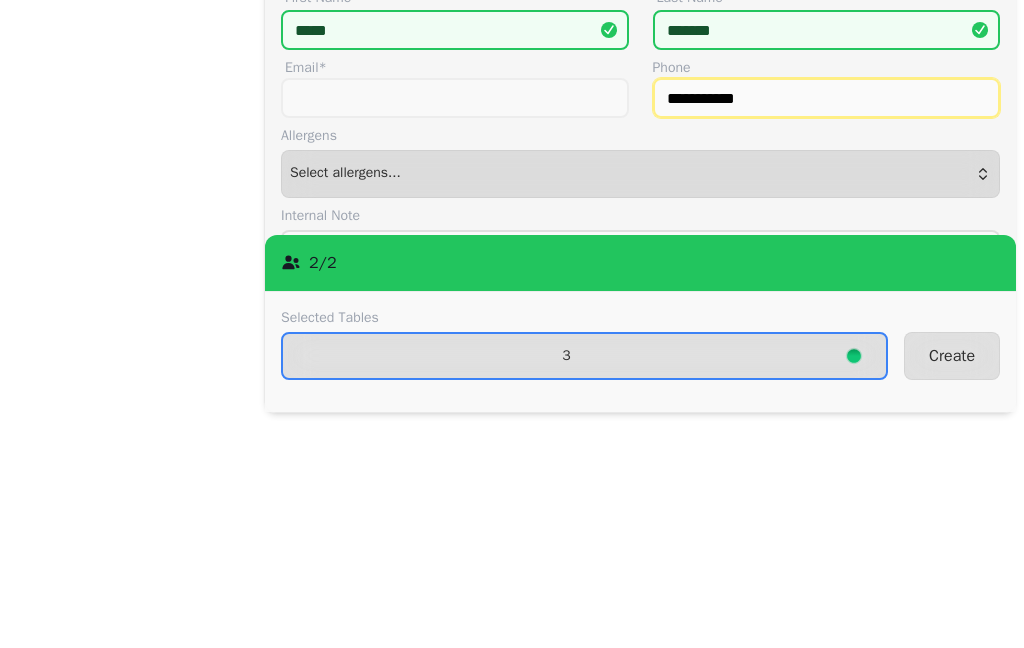 type on "**********" 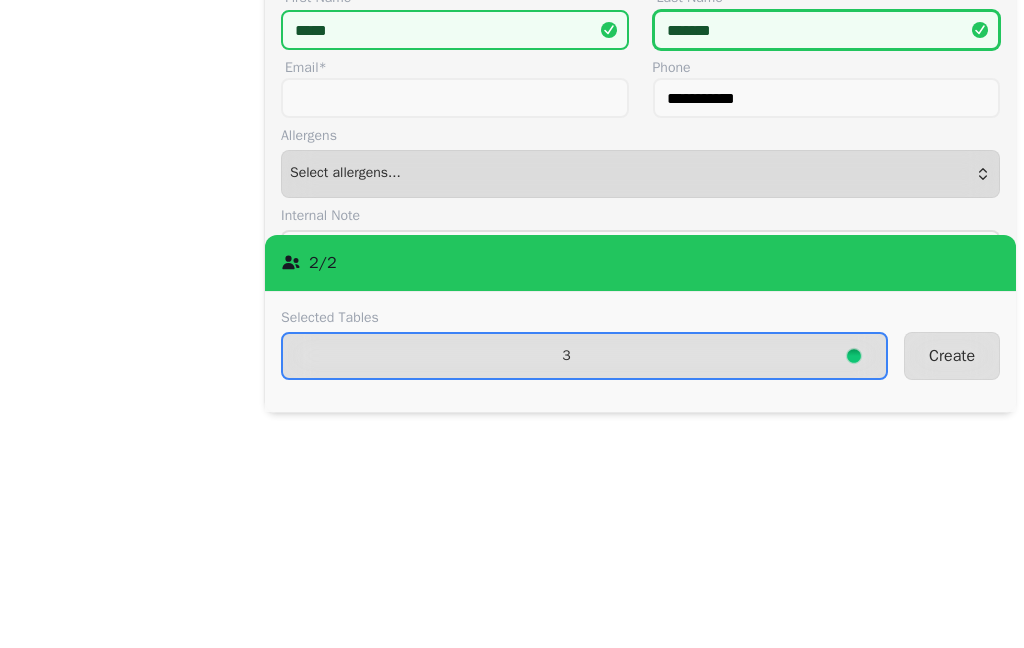 click on "******" at bounding box center [827, 257] 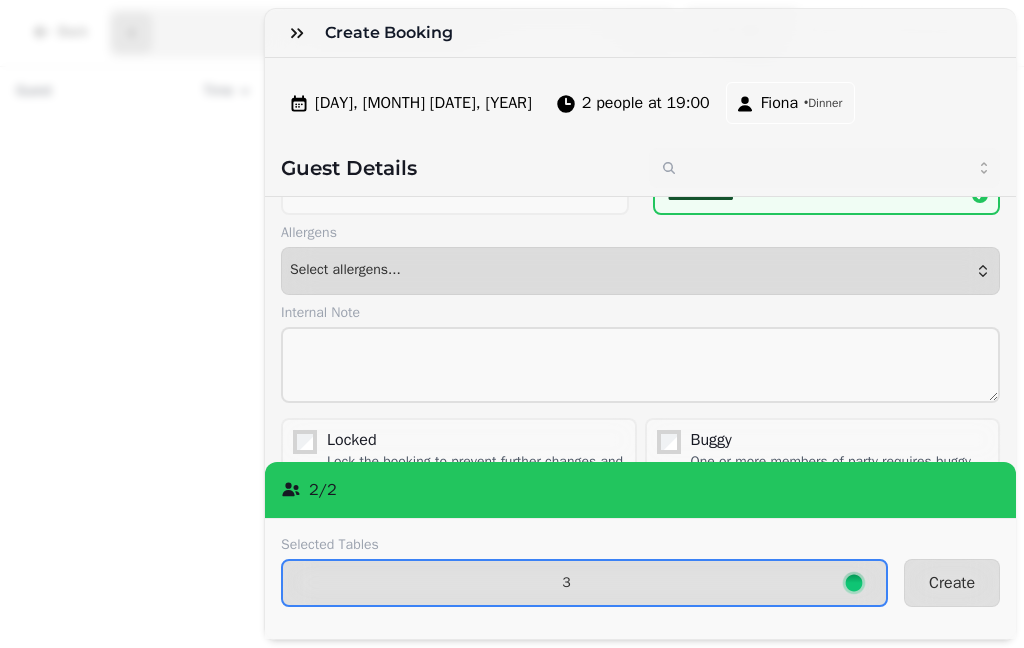 scroll, scrollTop: 131, scrollLeft: 0, axis: vertical 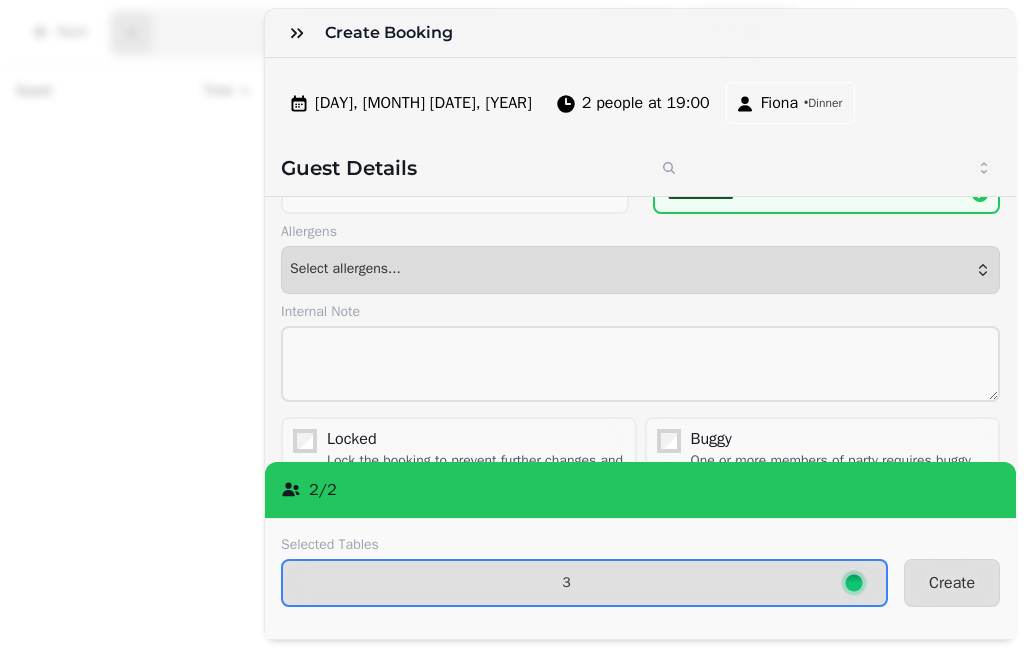 type on "**********" 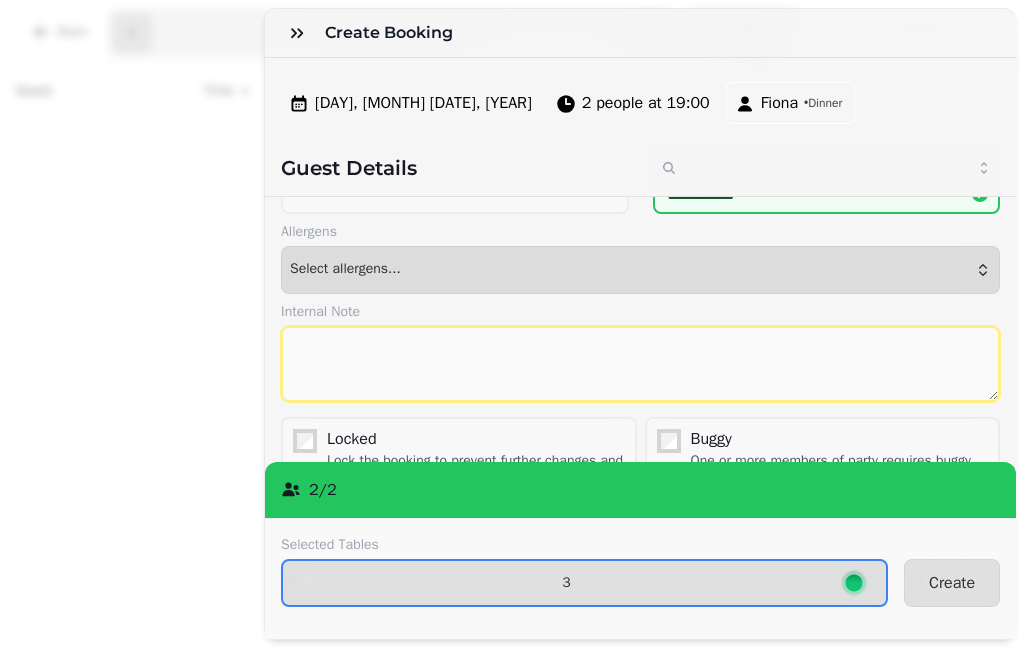 click at bounding box center (640, 364) 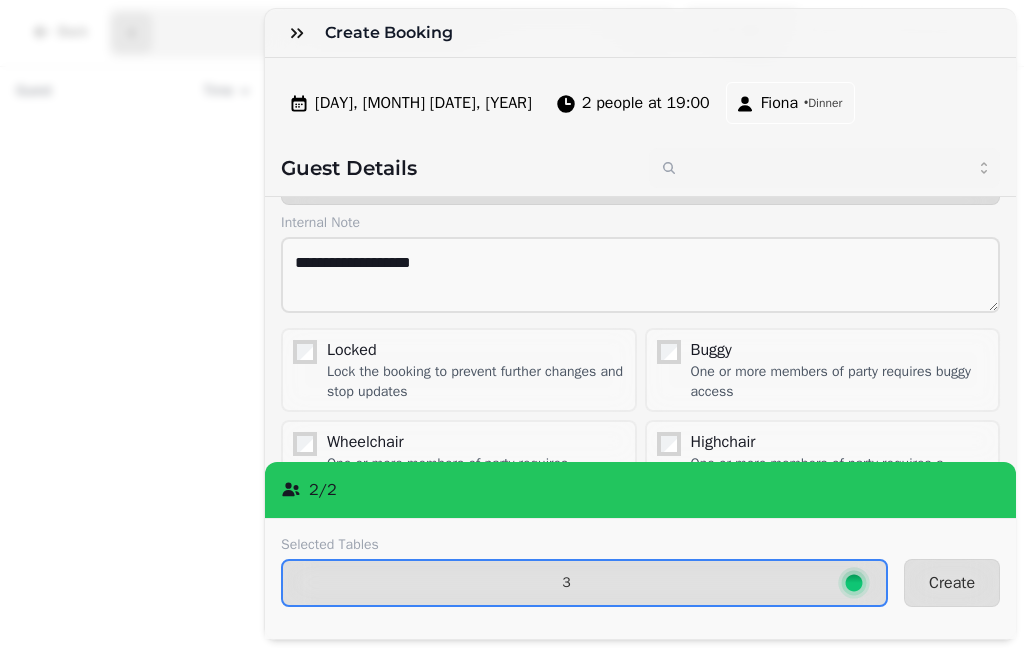 scroll, scrollTop: 251, scrollLeft: 0, axis: vertical 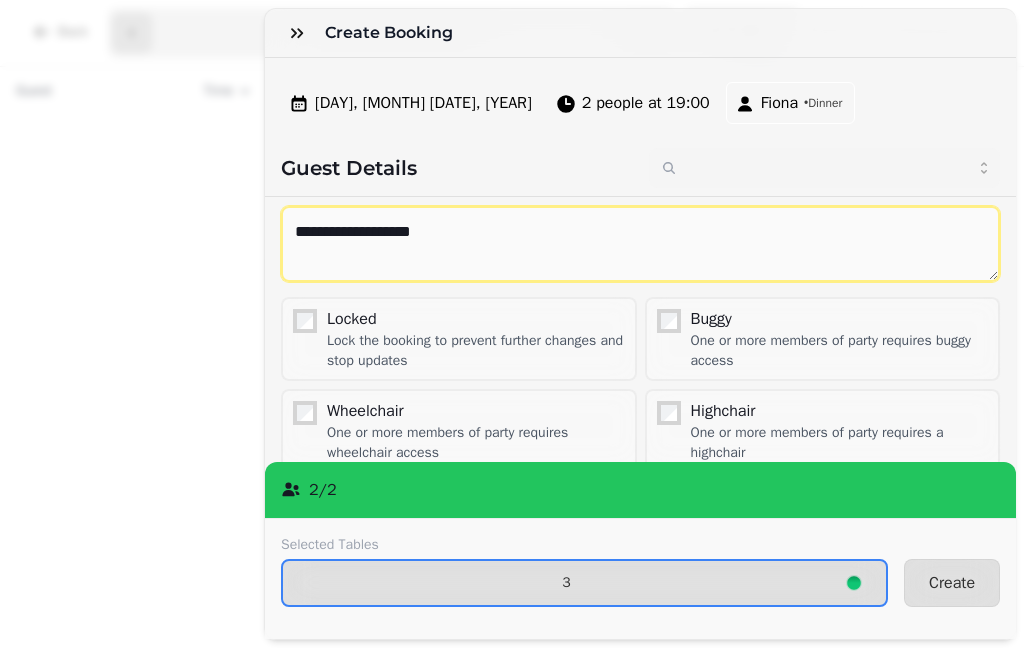 type on "**********" 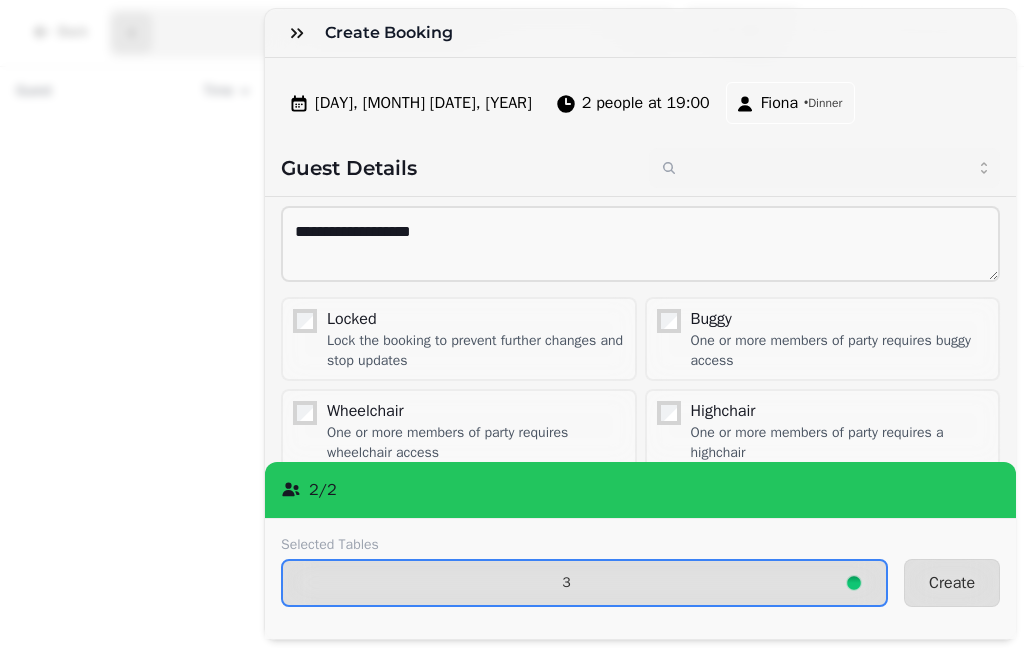 click on "3" at bounding box center [584, 583] 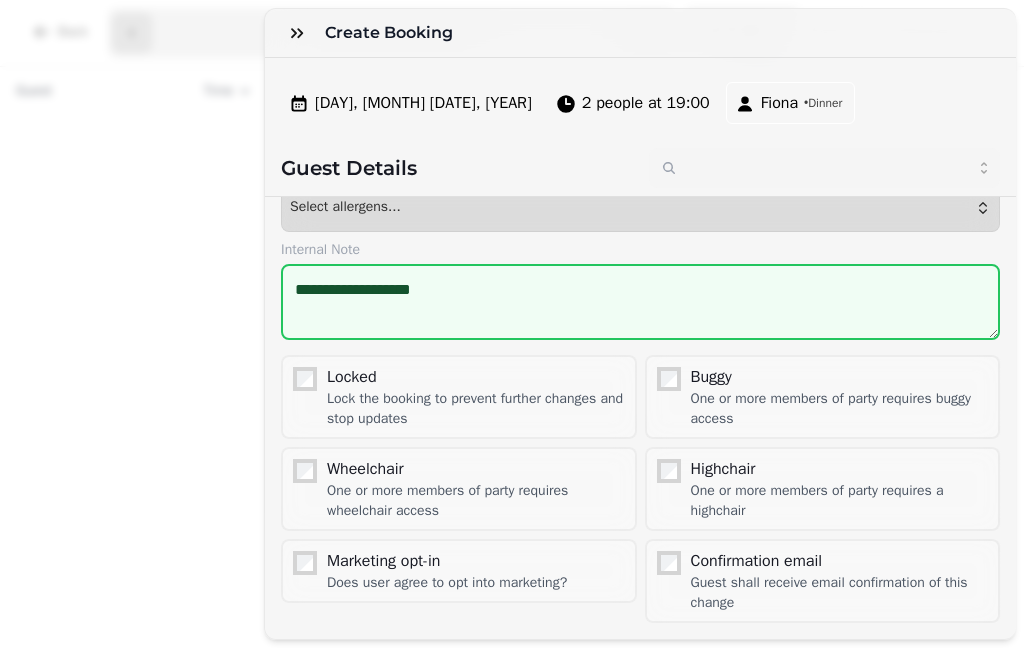 scroll, scrollTop: 192, scrollLeft: 0, axis: vertical 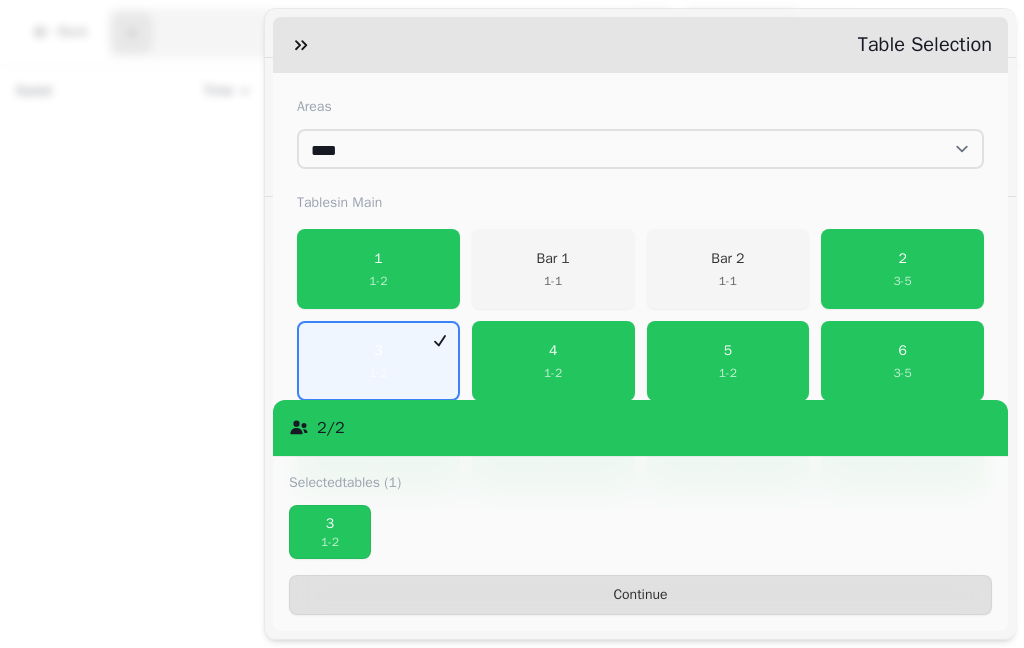 click on "3 1  -  2" at bounding box center (378, 361) 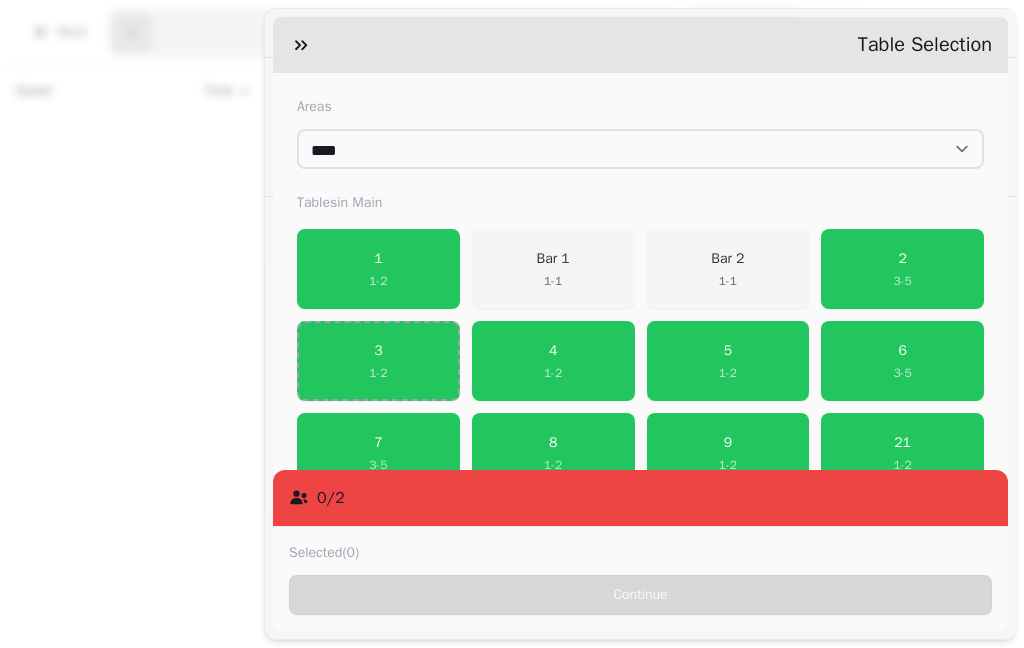 click on "4 1  -  2" at bounding box center [553, 361] 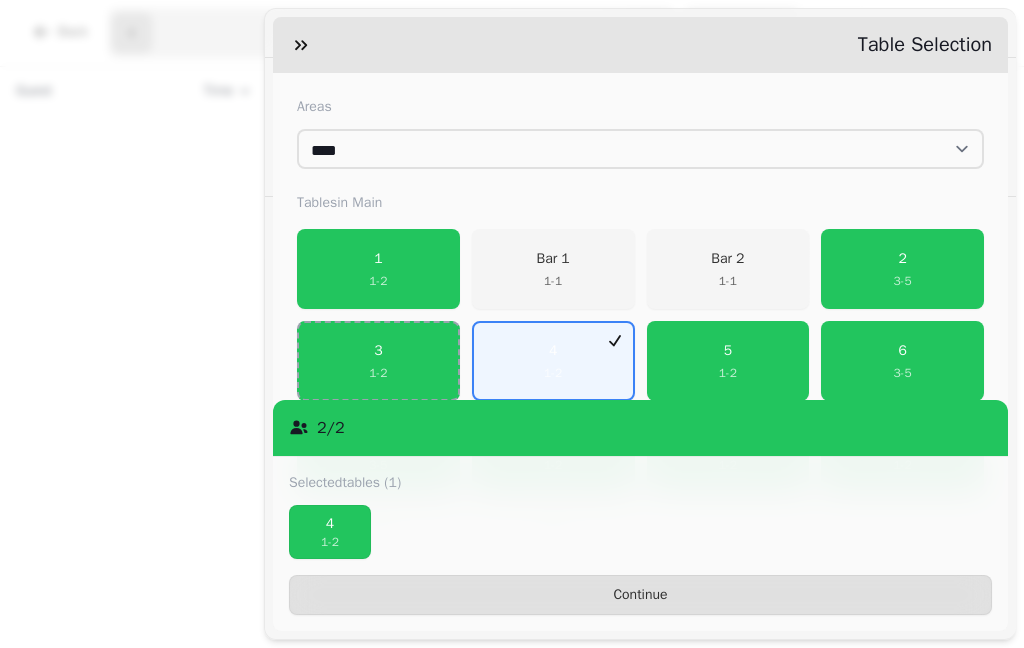 click on "Continue" at bounding box center [640, 595] 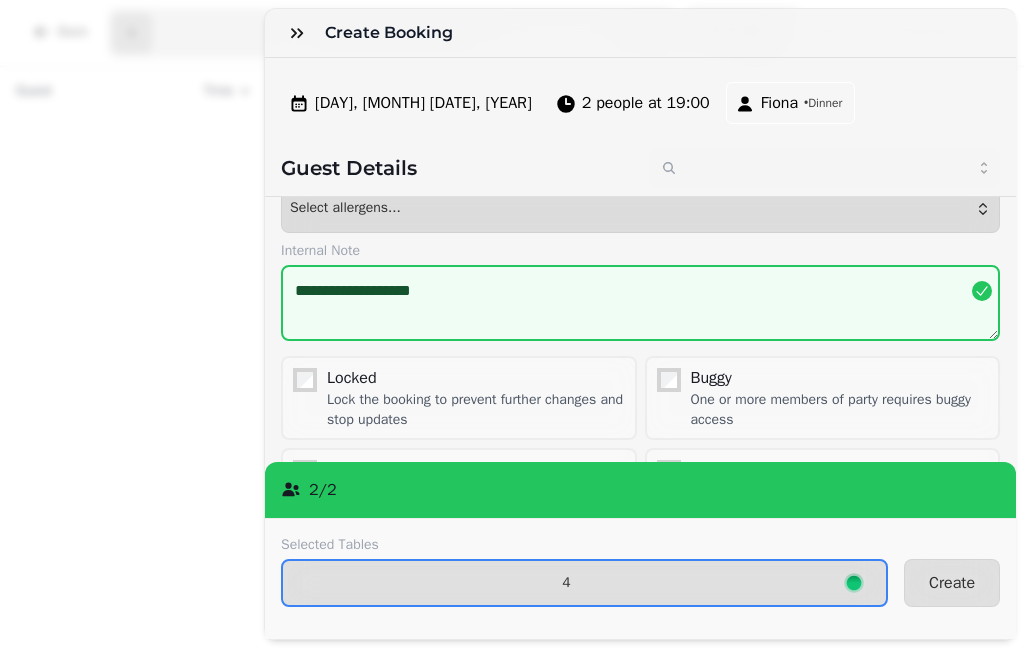 click on "Create" at bounding box center [952, 583] 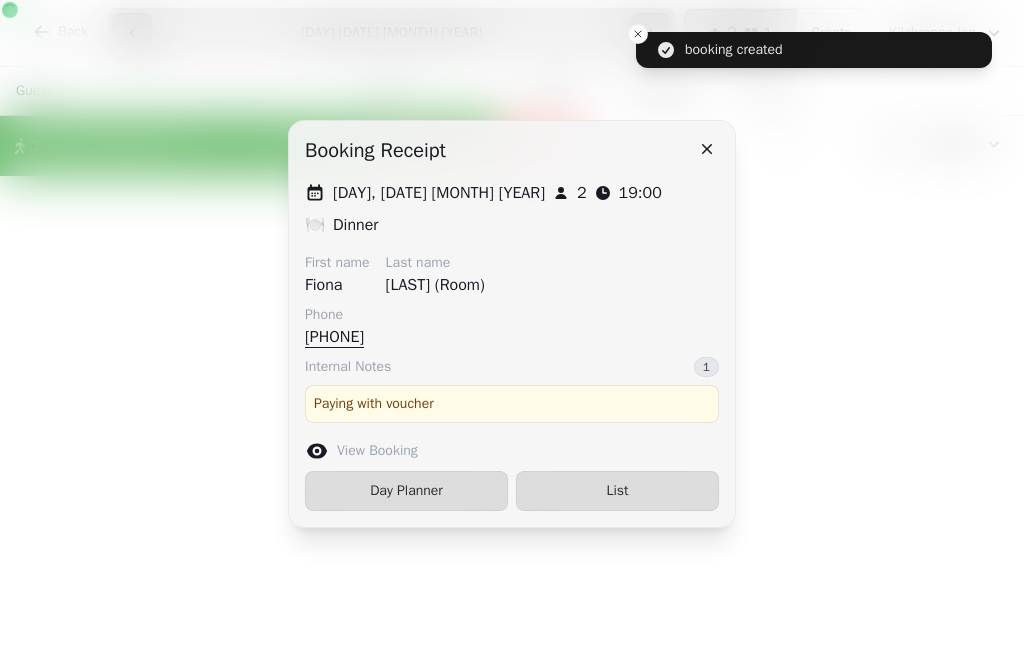 click on "List" at bounding box center [617, 491] 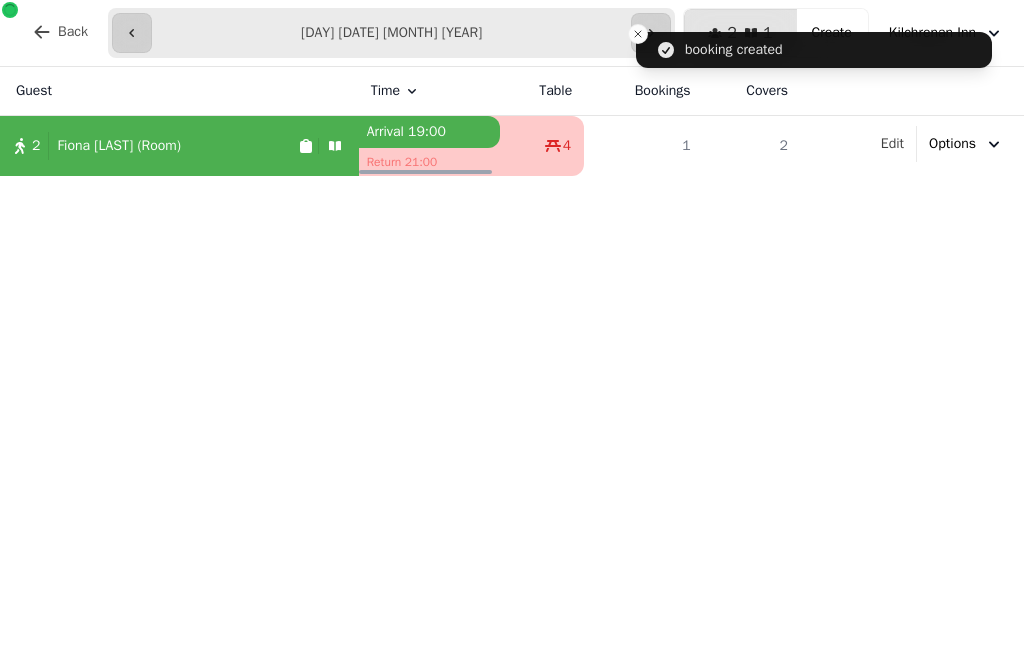 select on "**********" 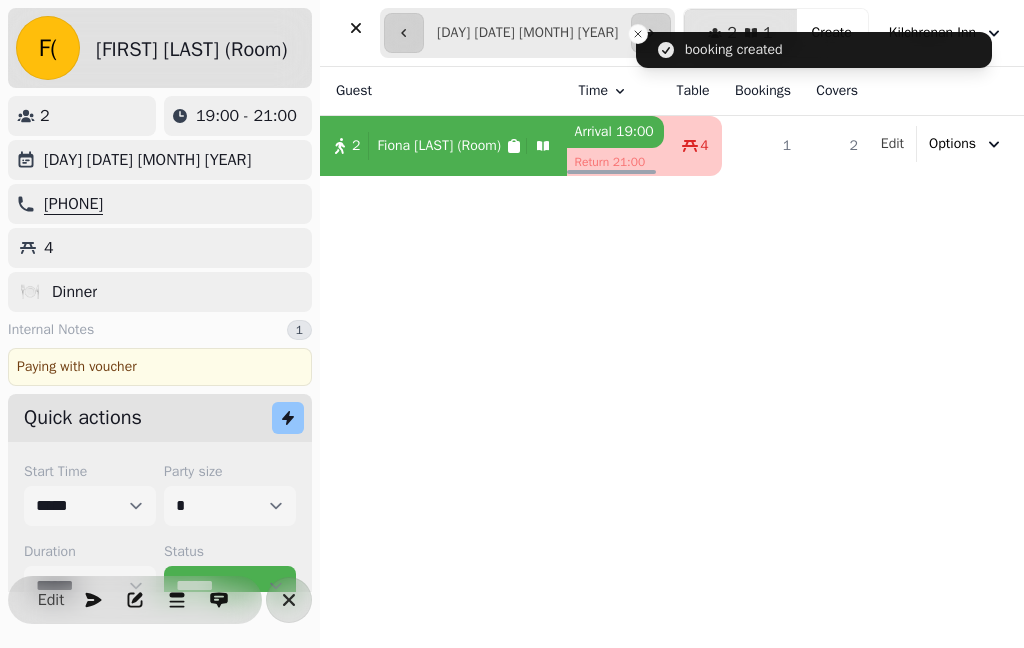 click on "**********" at bounding box center (527, 33) 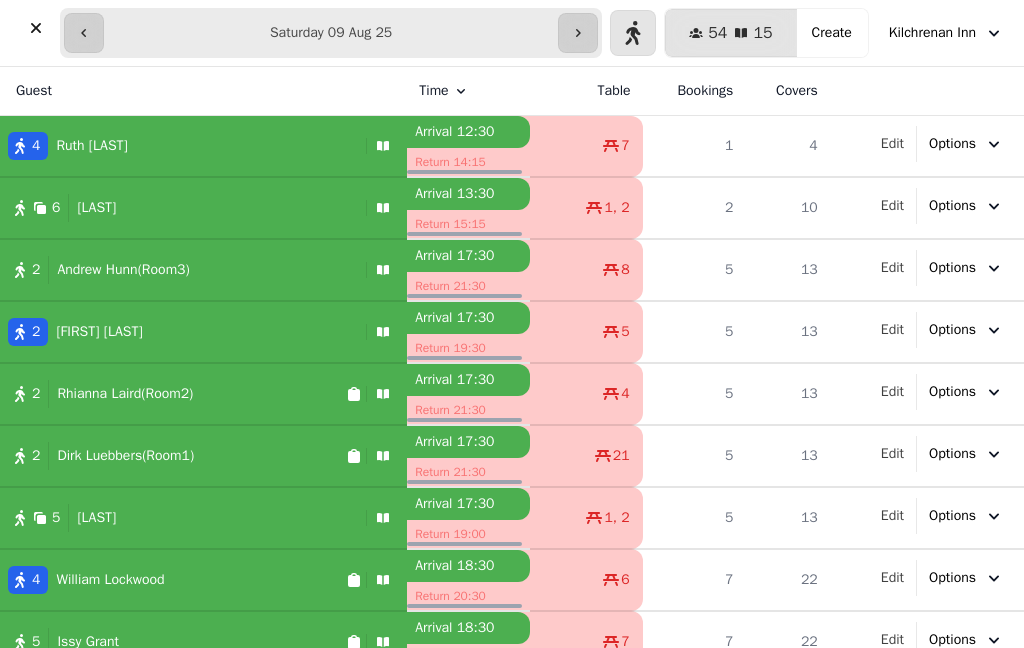 scroll, scrollTop: 0, scrollLeft: 0, axis: both 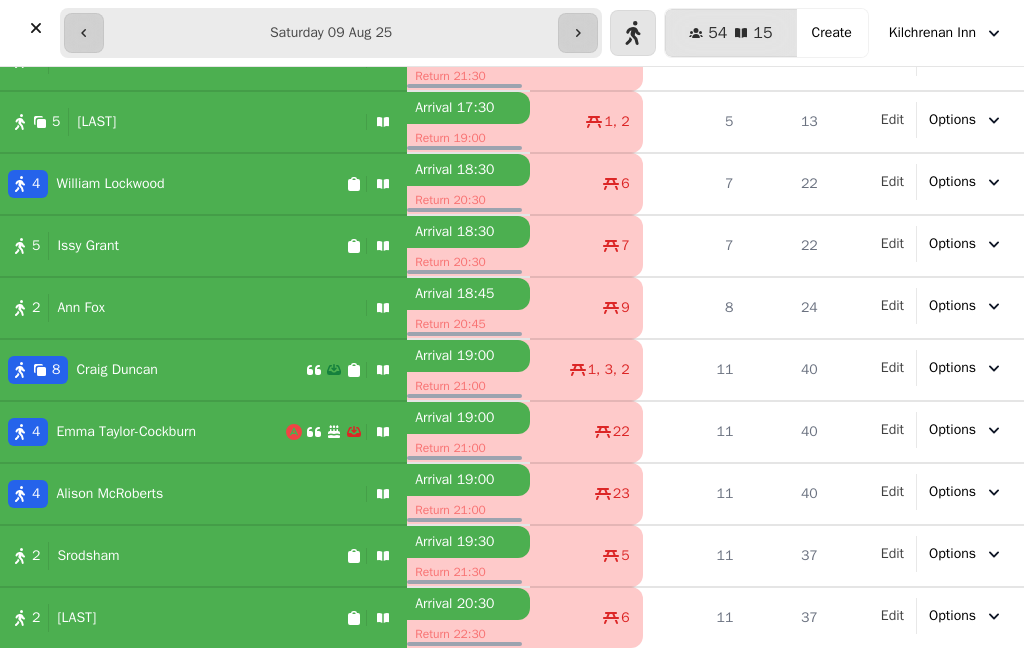 click 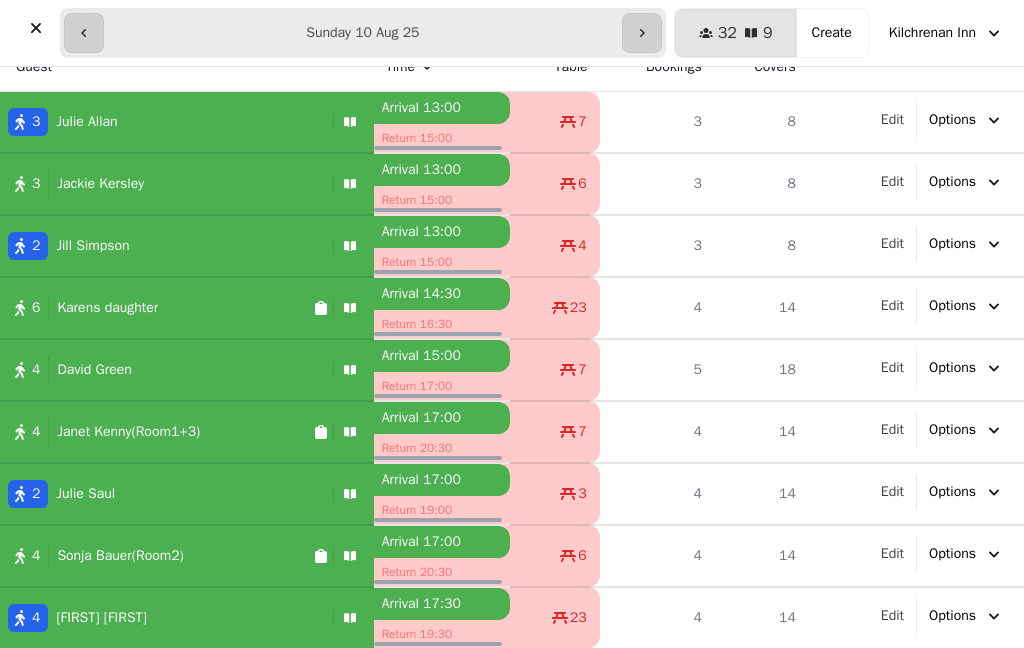 scroll, scrollTop: 24, scrollLeft: 0, axis: vertical 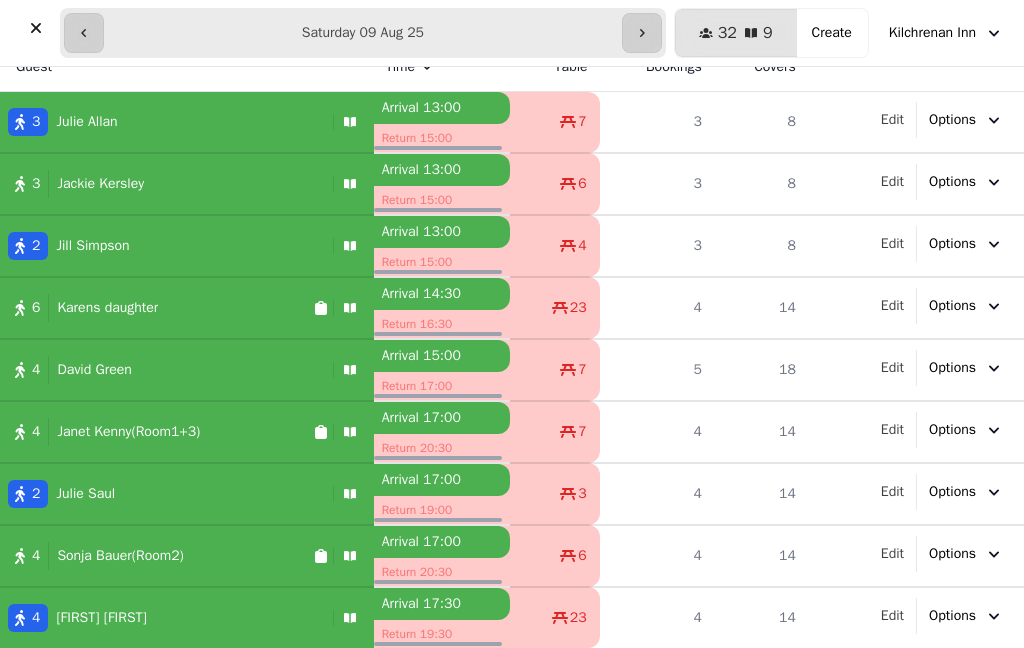 type on "**********" 